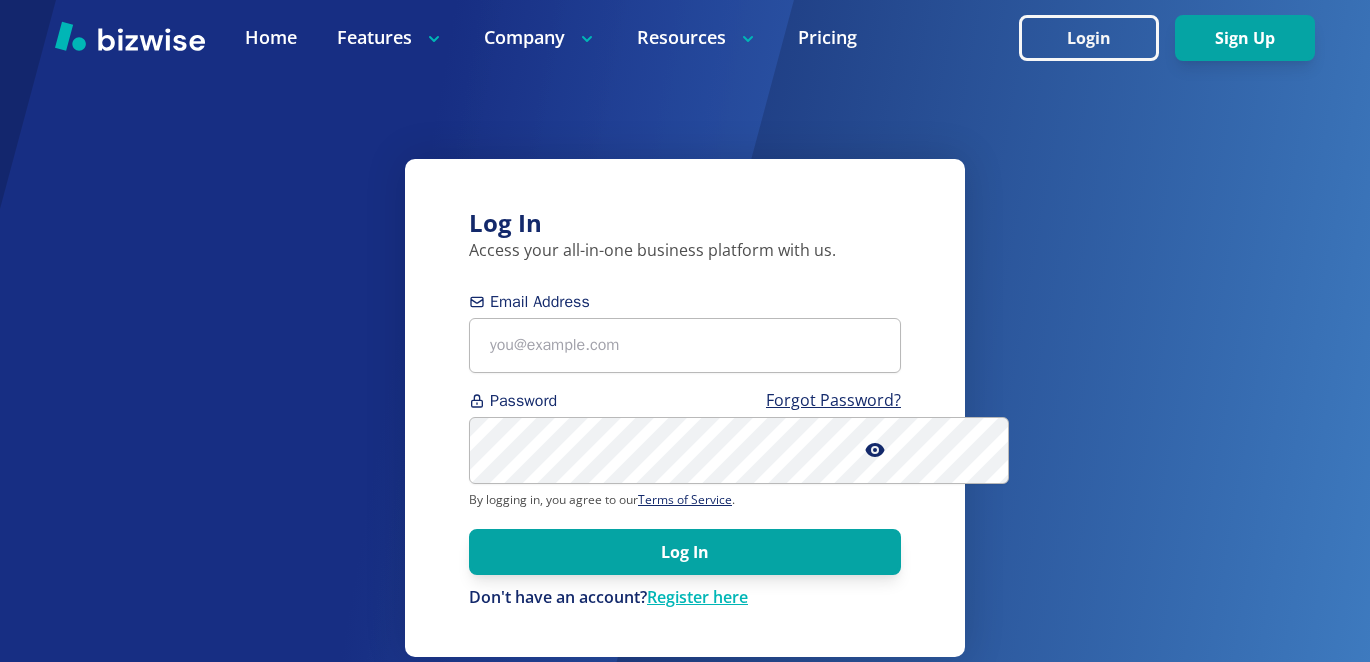 scroll, scrollTop: 0, scrollLeft: 0, axis: both 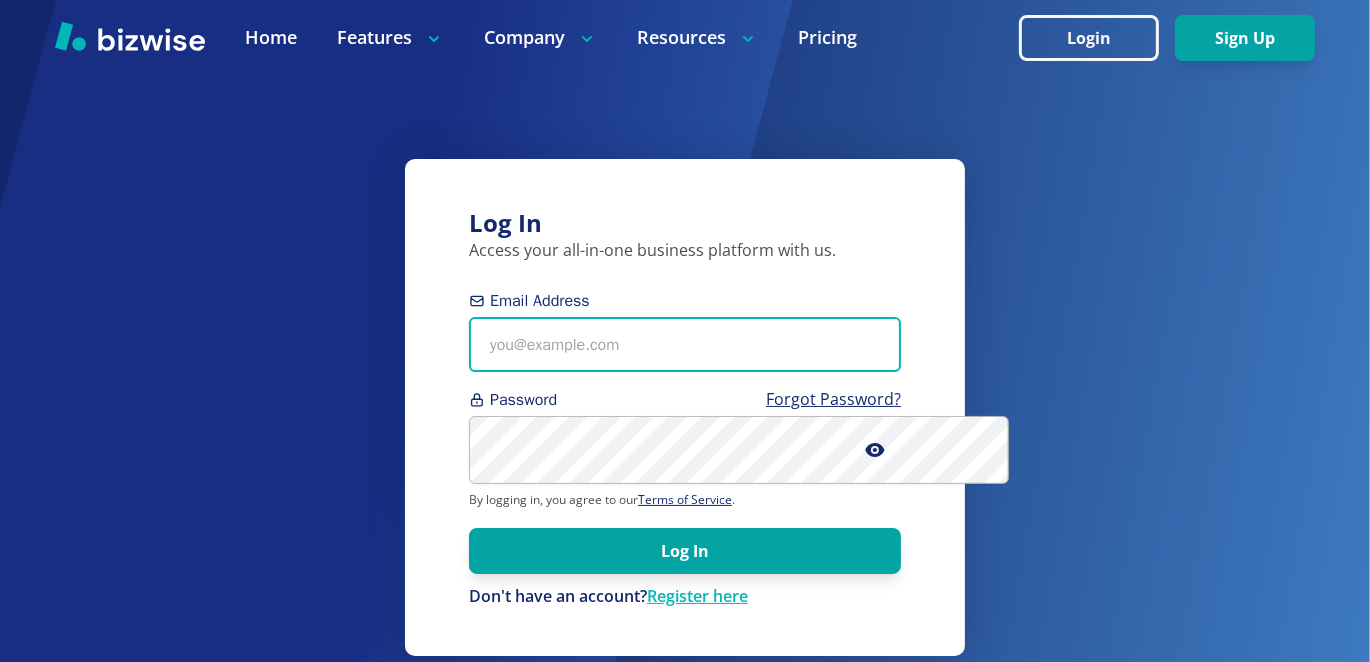click on "Email Address" at bounding box center (685, 344) 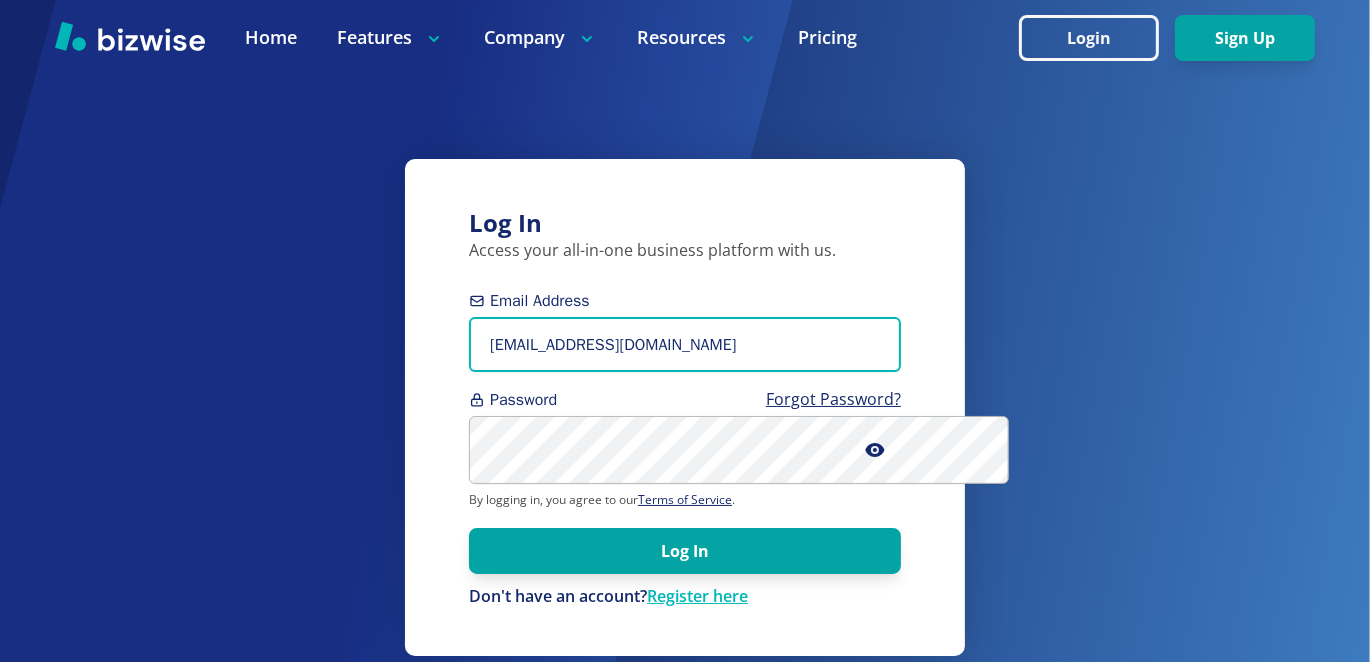 type on "[EMAIL_ADDRESS][DOMAIN_NAME]" 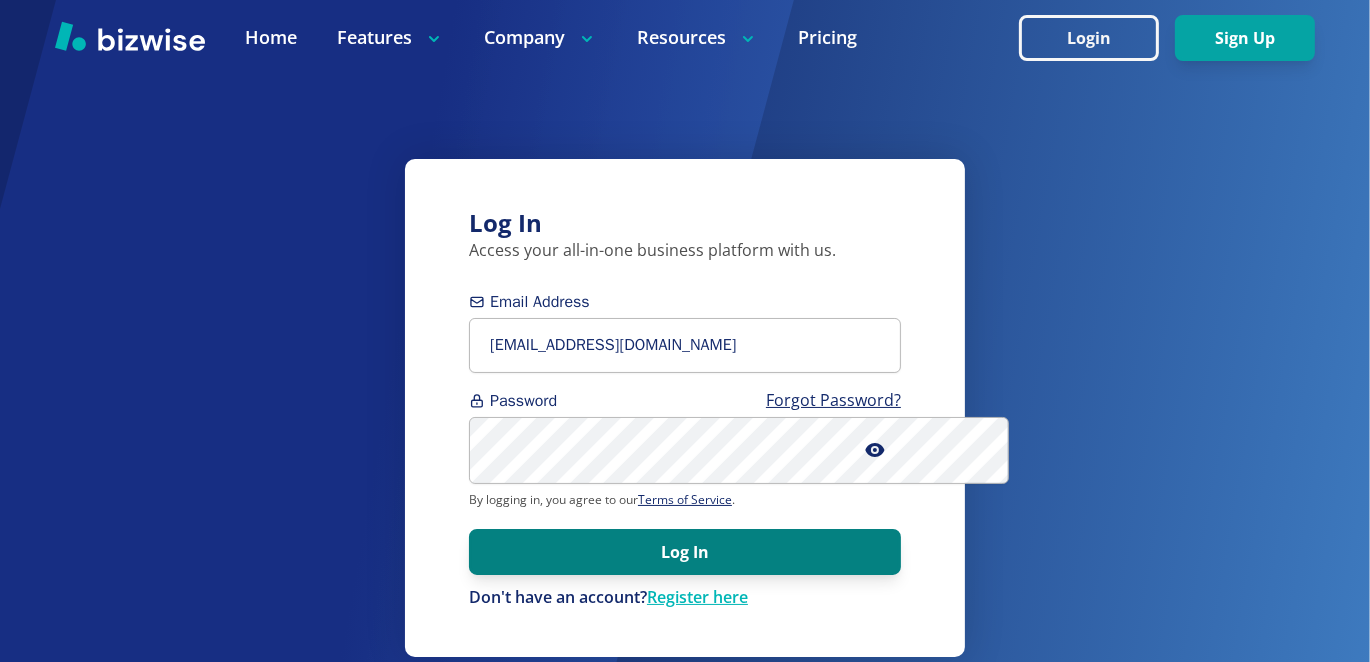 click on "Log In" at bounding box center (685, 552) 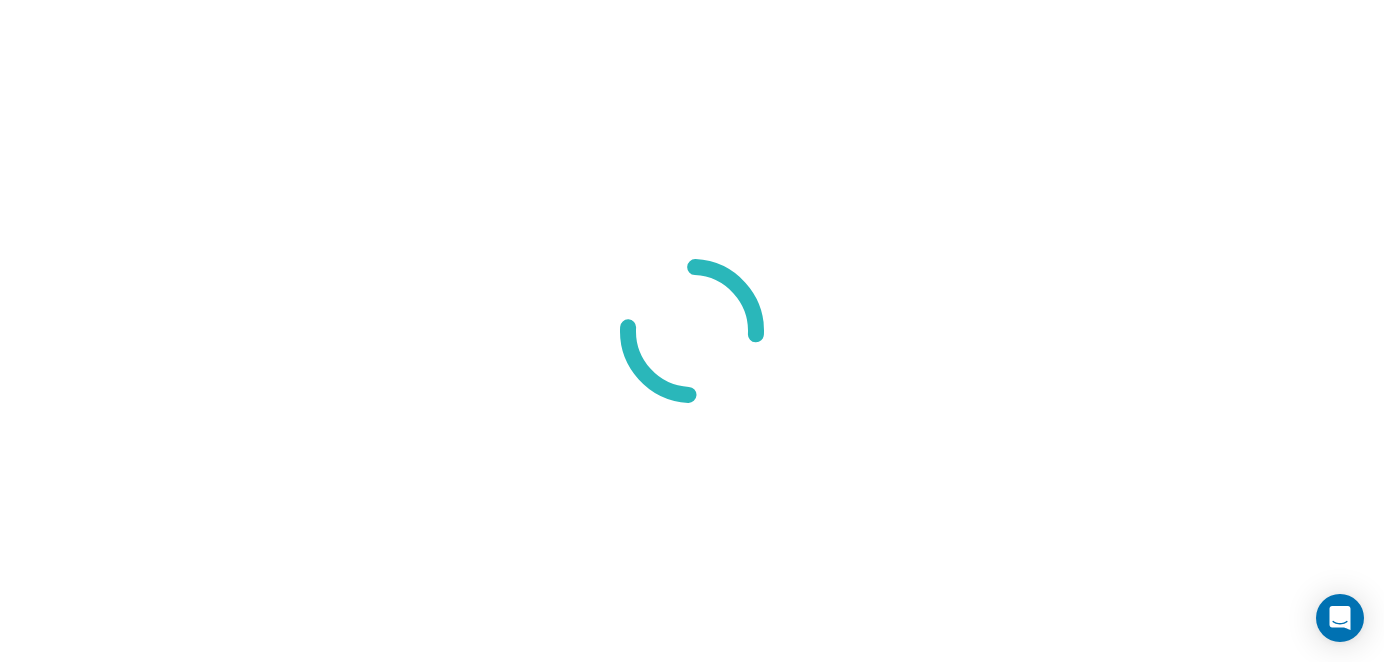 scroll, scrollTop: 0, scrollLeft: 0, axis: both 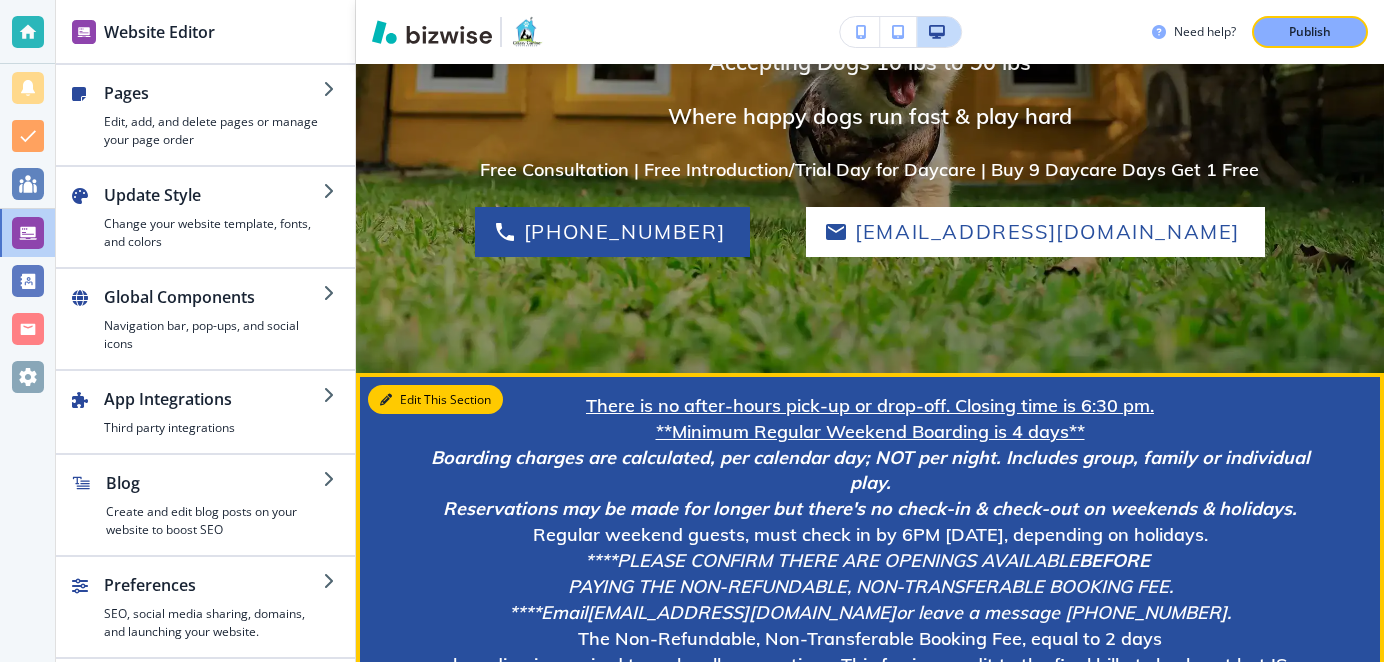 click on "Edit This Section" at bounding box center (435, 400) 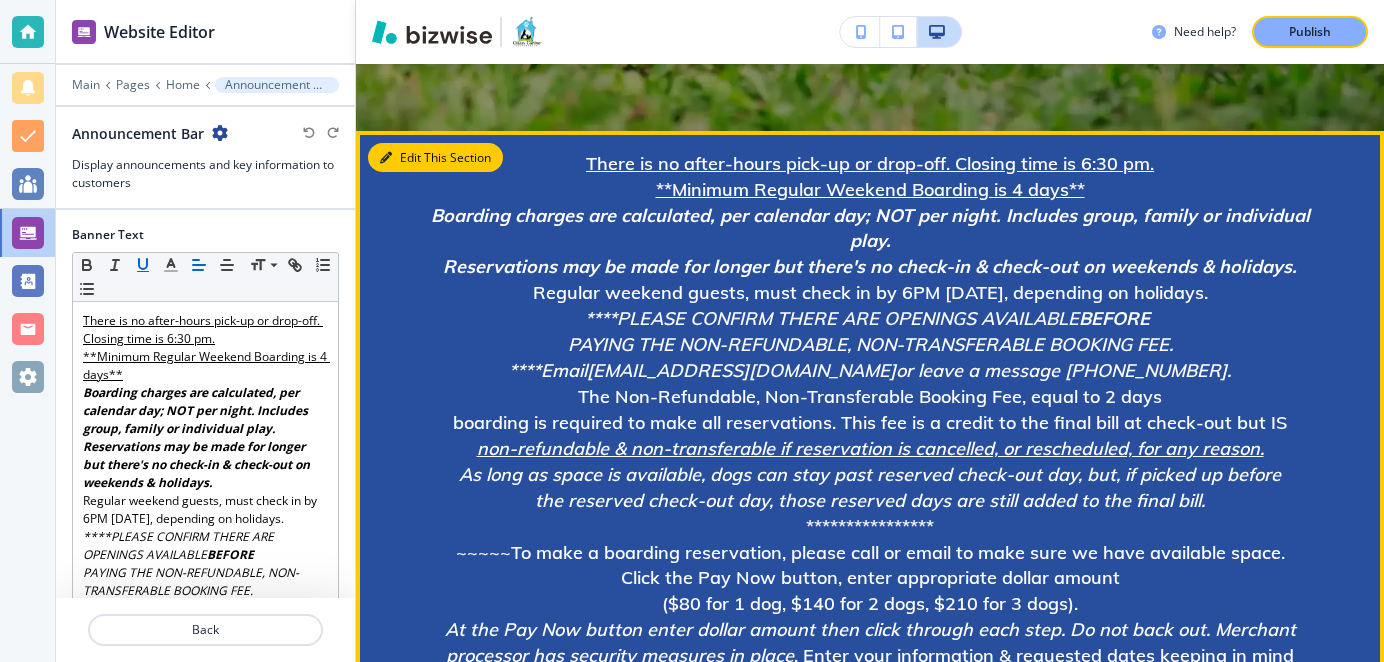 scroll, scrollTop: 642, scrollLeft: 0, axis: vertical 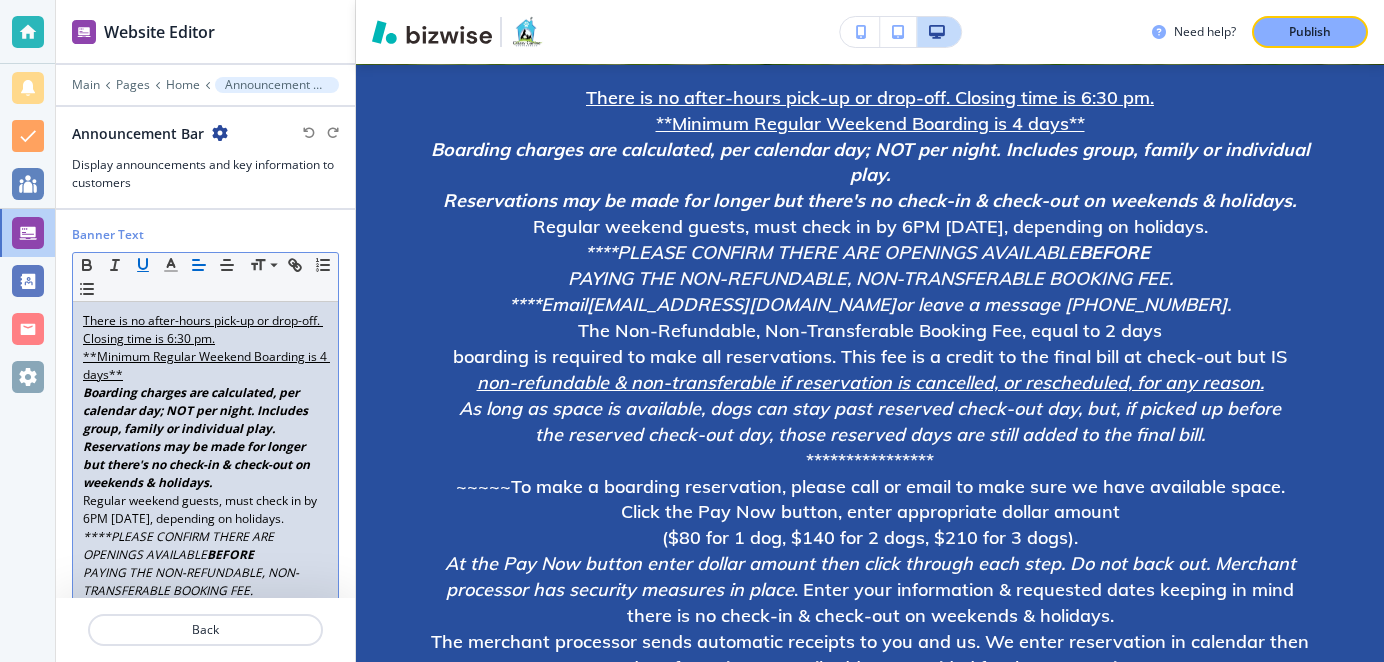 click on "**Minimum Regular Weekend Boarding is 4 days**" at bounding box center [205, 366] 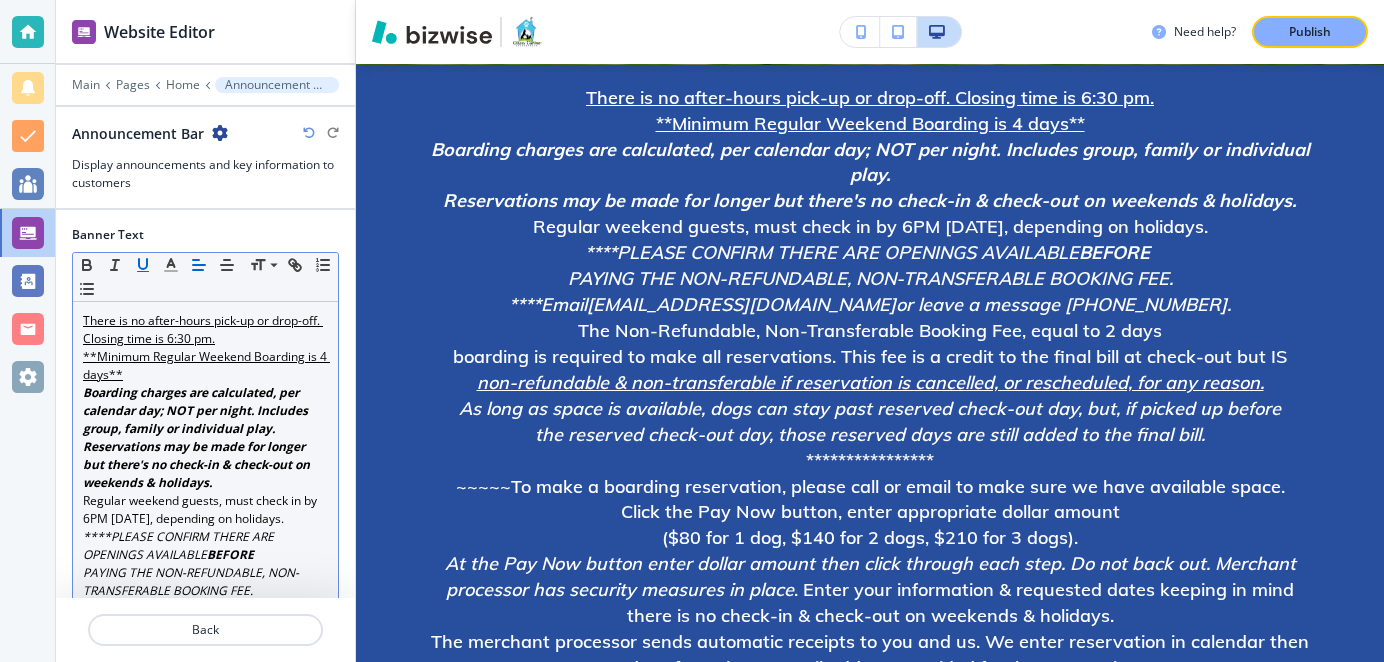 click 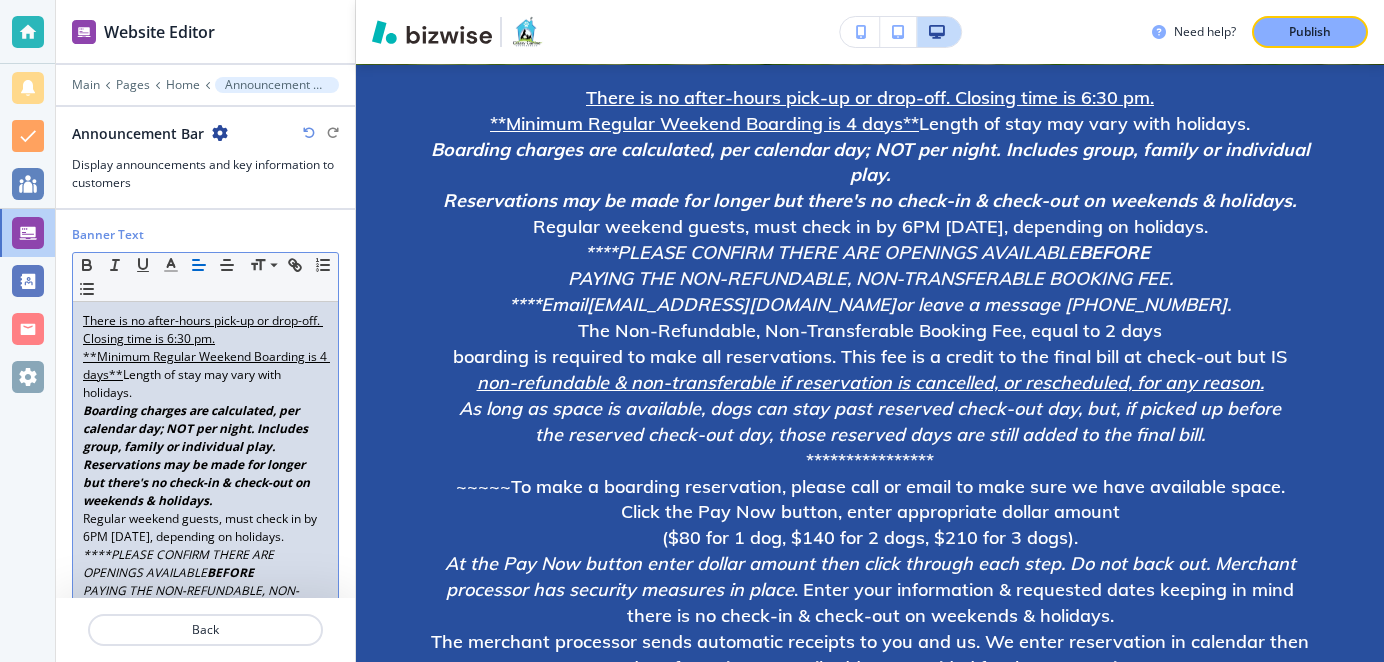 click on "**Minimum Regular Weekend Boarding is 4 days**  Length of stay may vary with holidays." at bounding box center (205, 375) 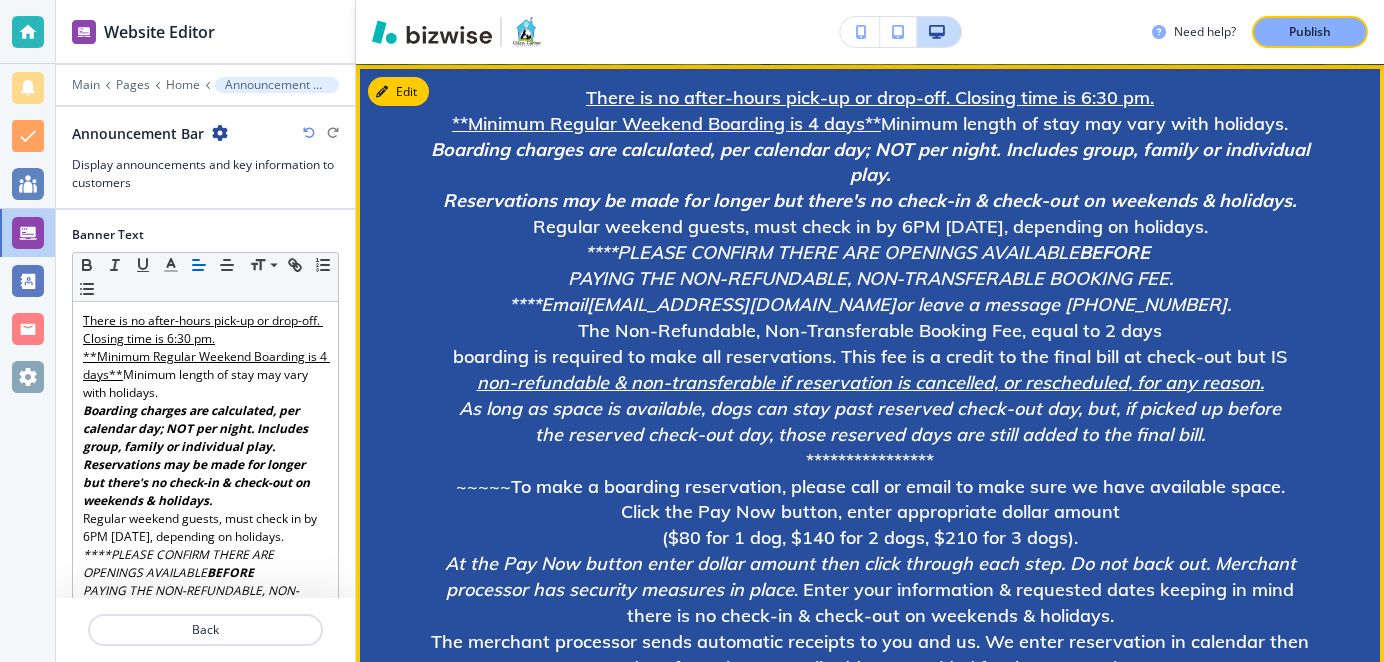 click on "Boarding charges are calculated, per calendar day; NOT per night. Includes group, family or individual play." at bounding box center (873, 162) 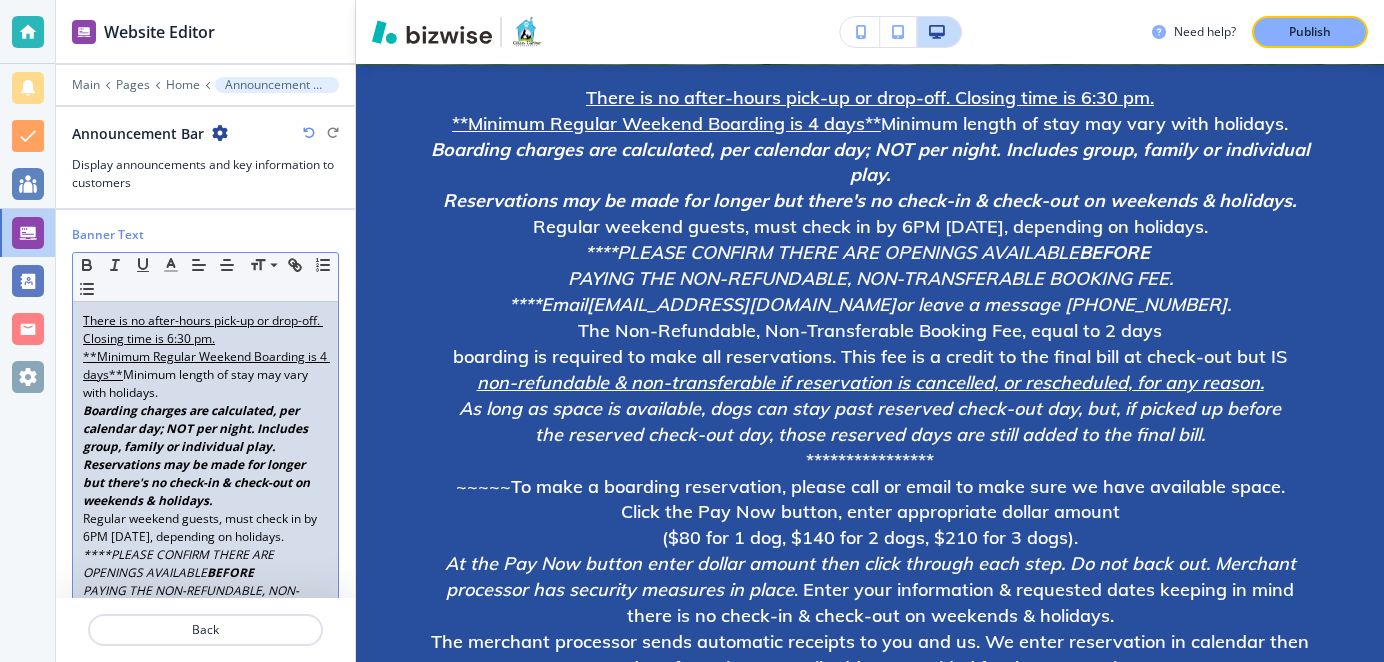 click on "Boarding charges are calculated, per calendar day; NOT per night. Includes group, family or individual play." at bounding box center (197, 428) 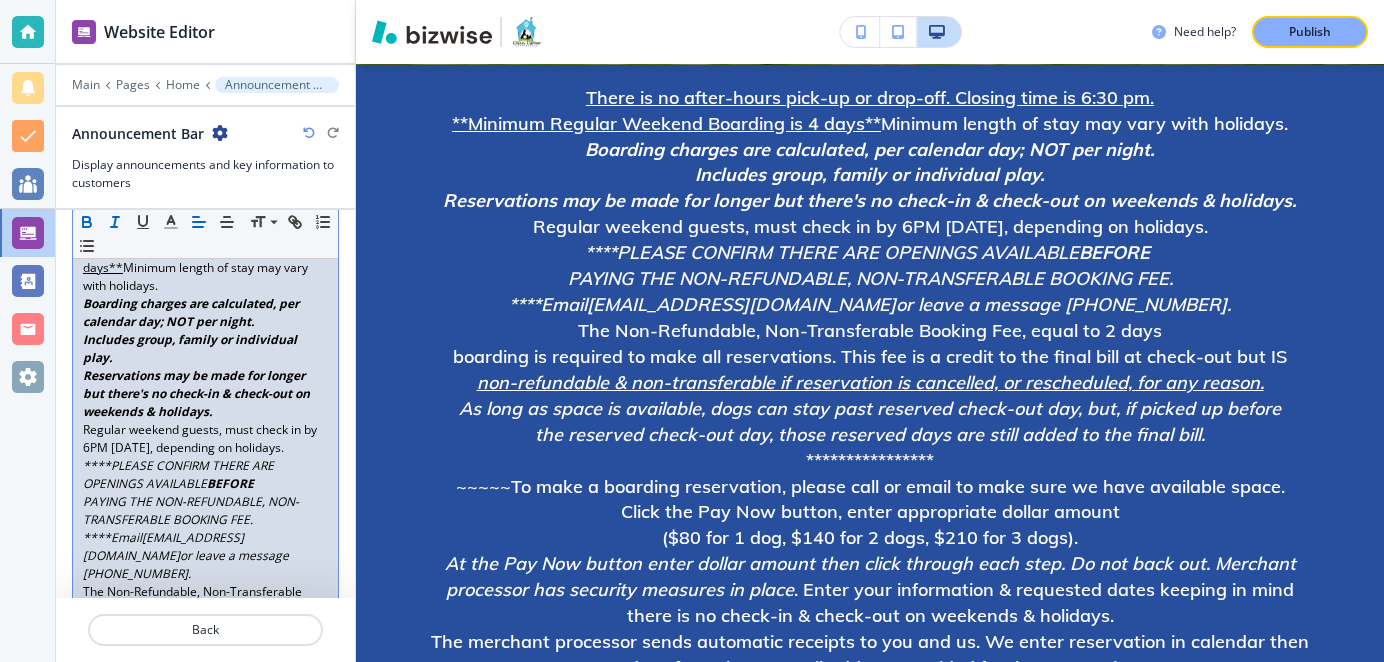scroll, scrollTop: 112, scrollLeft: 0, axis: vertical 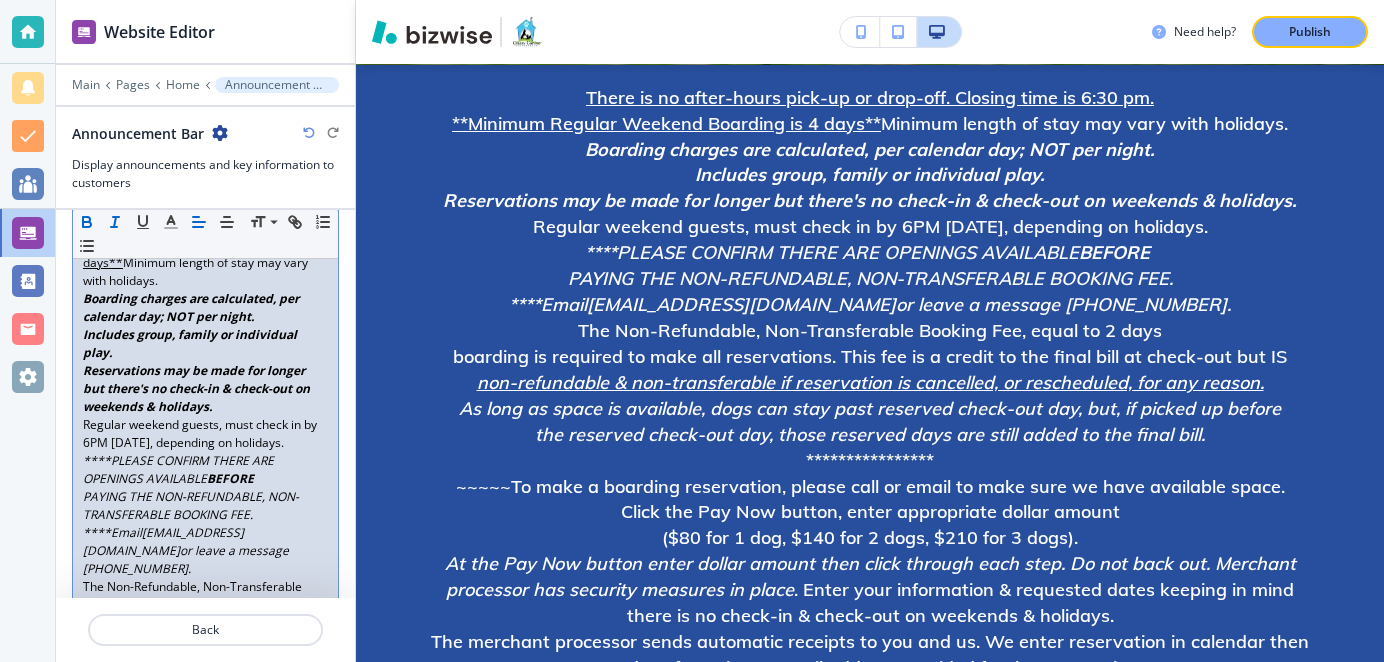click on "****Email  [EMAIL_ADDRESS][DOMAIN_NAME]" at bounding box center (163, 541) 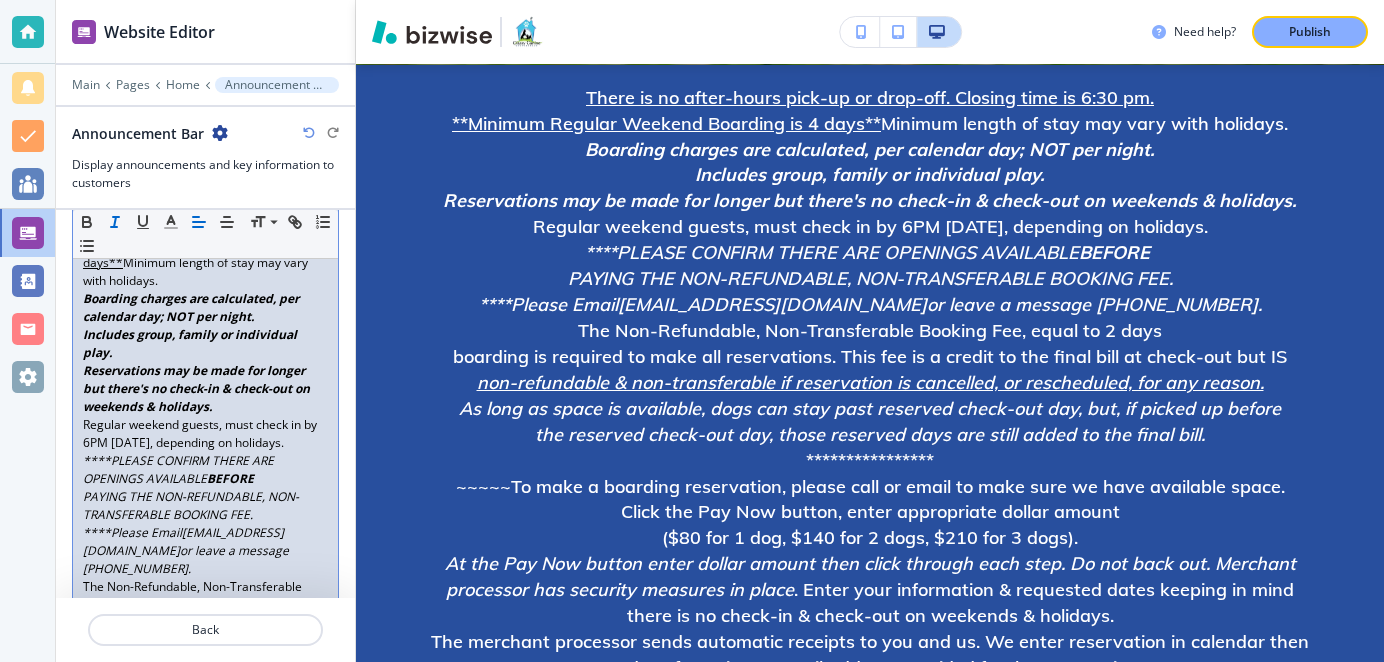 click on "****Please Email  [EMAIL_ADDRESS][DOMAIN_NAME]" at bounding box center [183, 541] 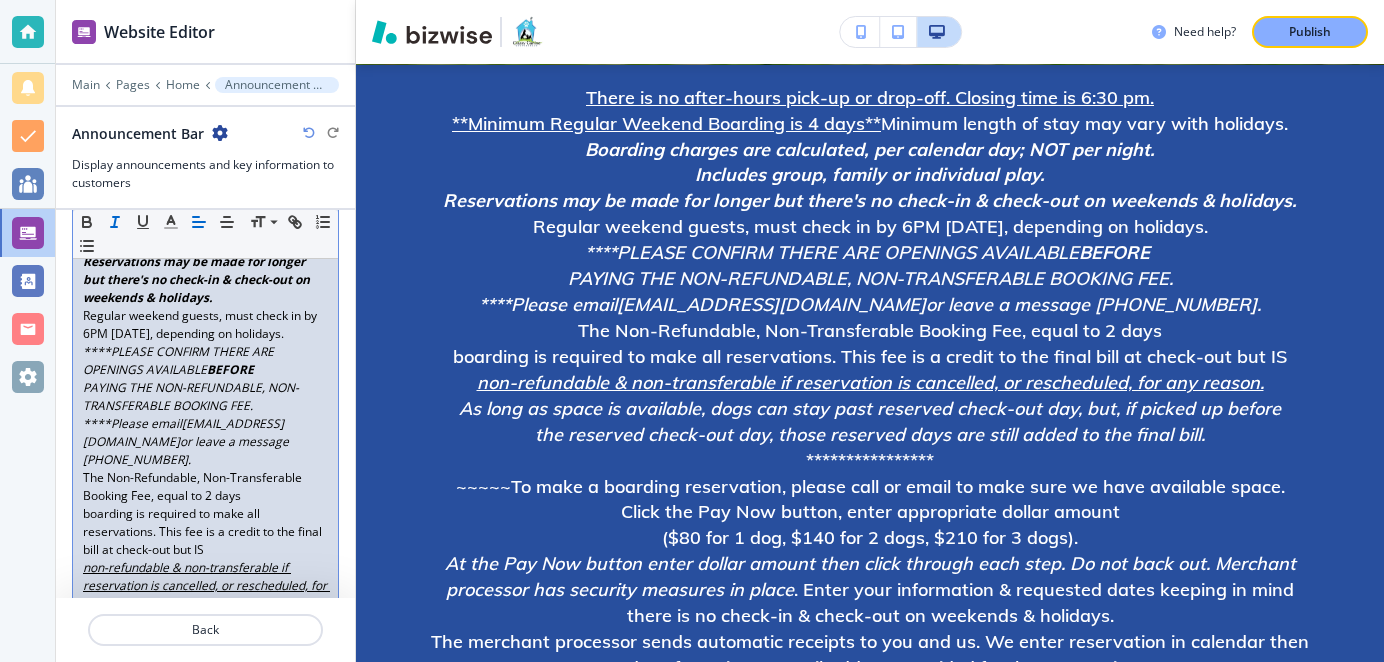 scroll, scrollTop: 224, scrollLeft: 0, axis: vertical 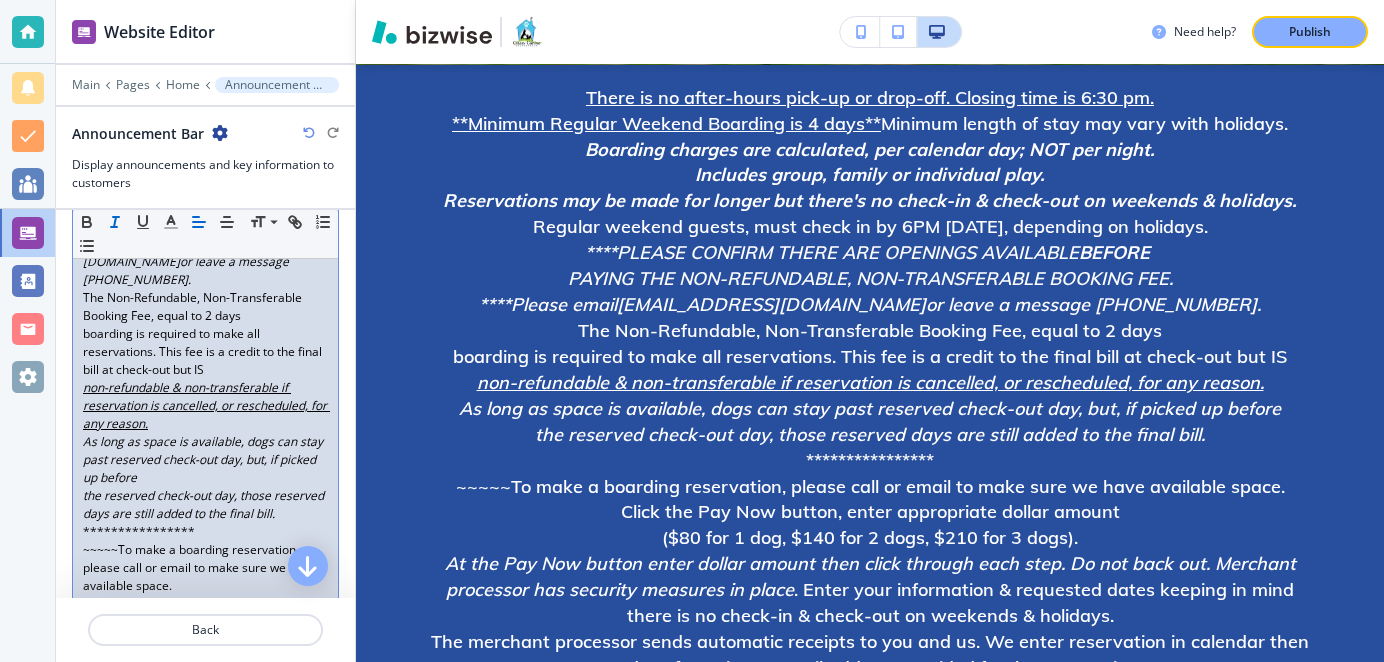 click on "the reserved check-out day, those reserved days are still added to the final bill." at bounding box center (205, 504) 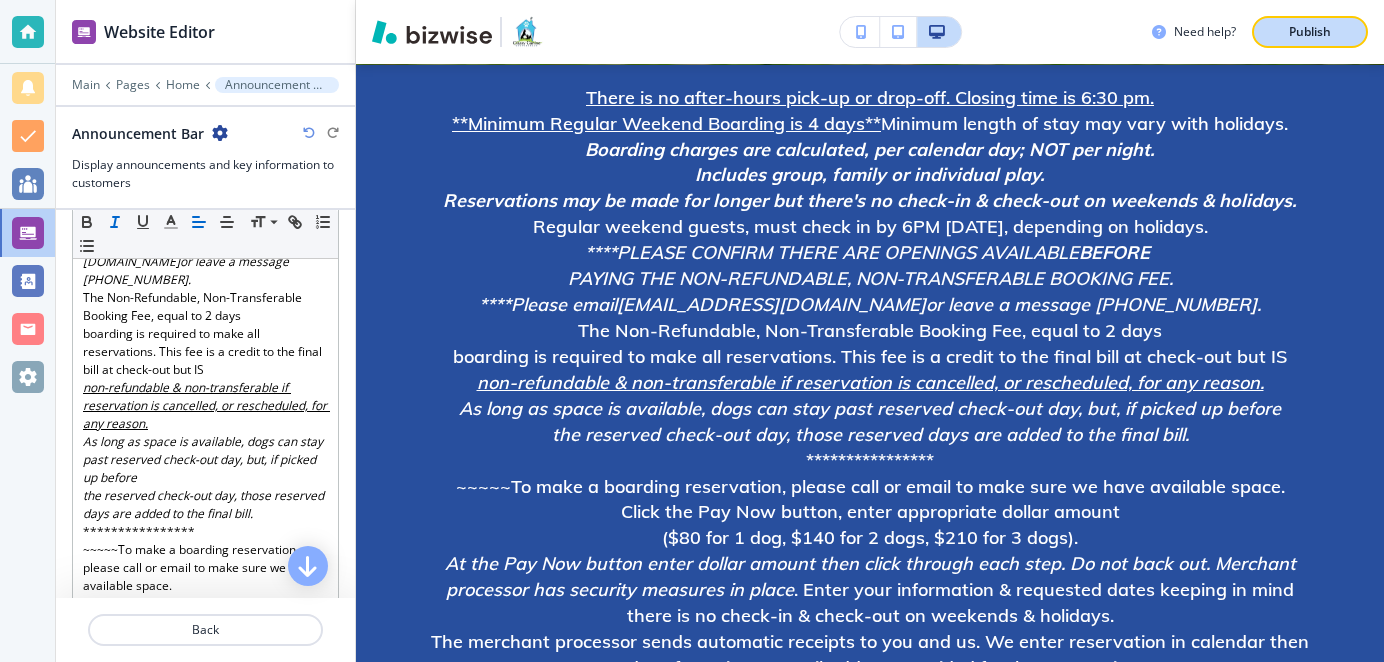 click on "Publish" at bounding box center [1310, 32] 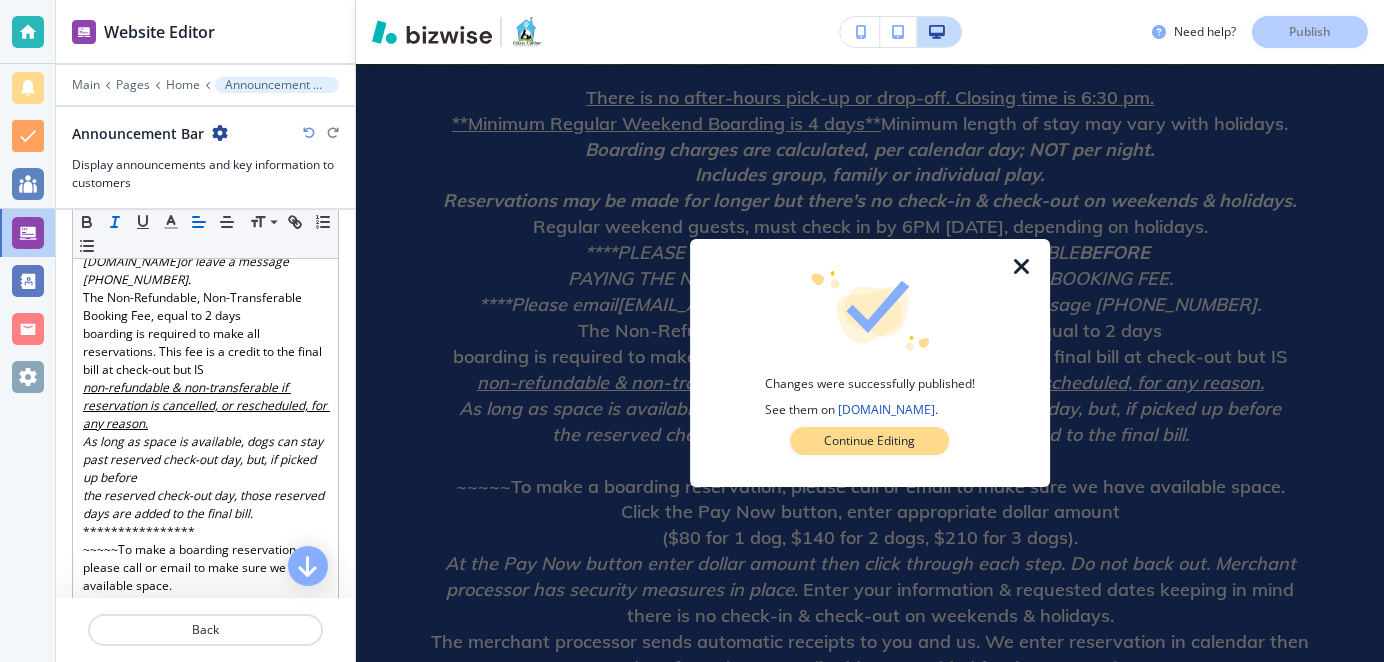 click on "Continue Editing" at bounding box center [869, 441] 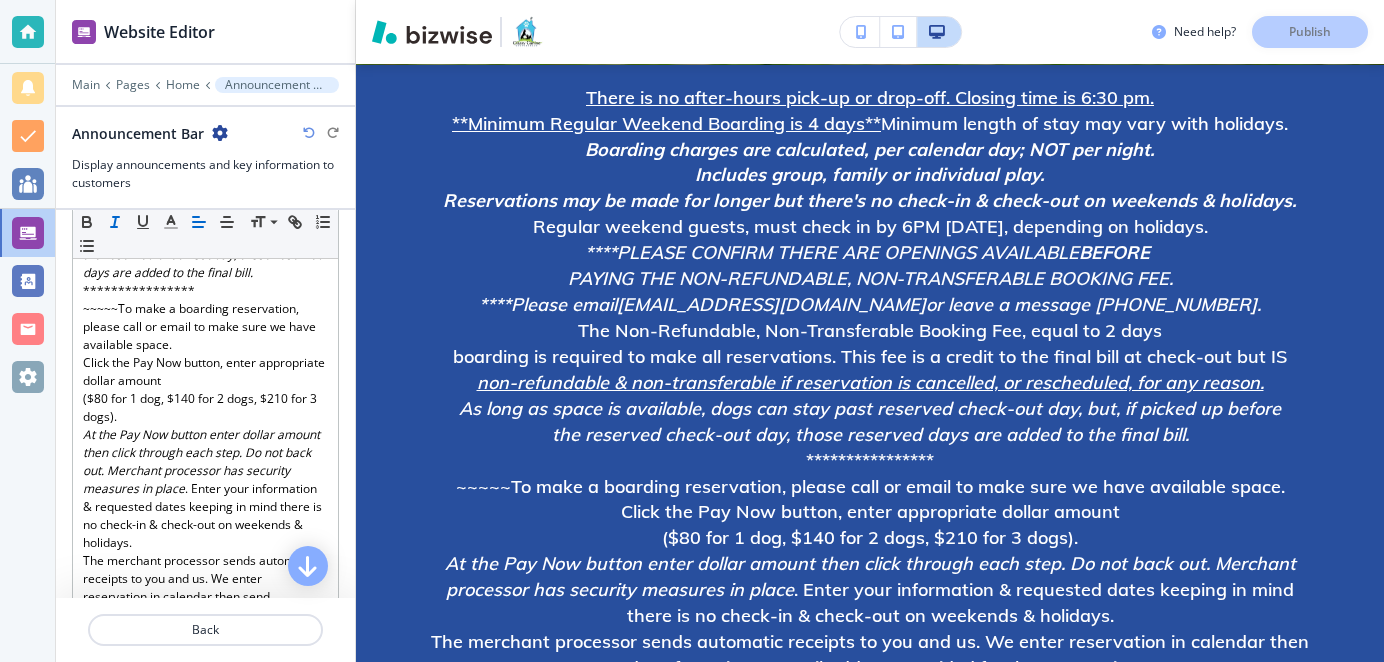 scroll, scrollTop: 650, scrollLeft: 0, axis: vertical 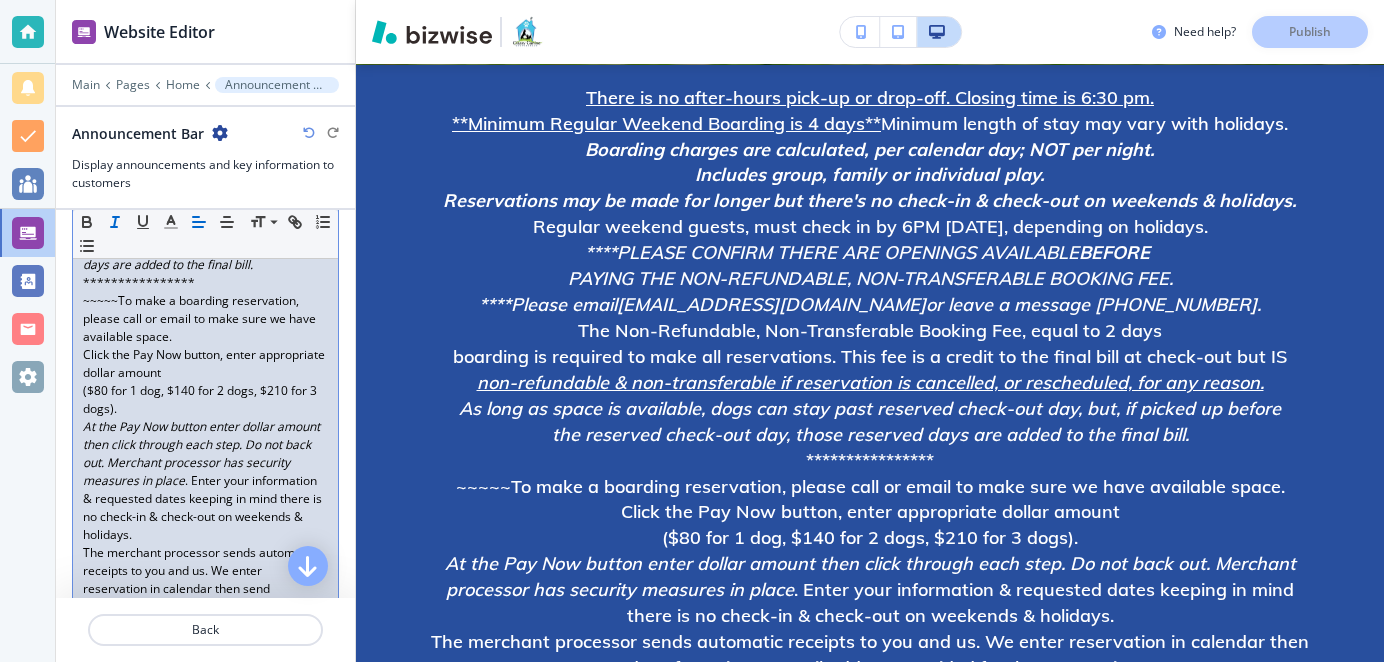 click on "At the Pay Now button enter dollar amount then click through each step. Do not back out. Merchant processor has security measures in place" at bounding box center [203, 453] 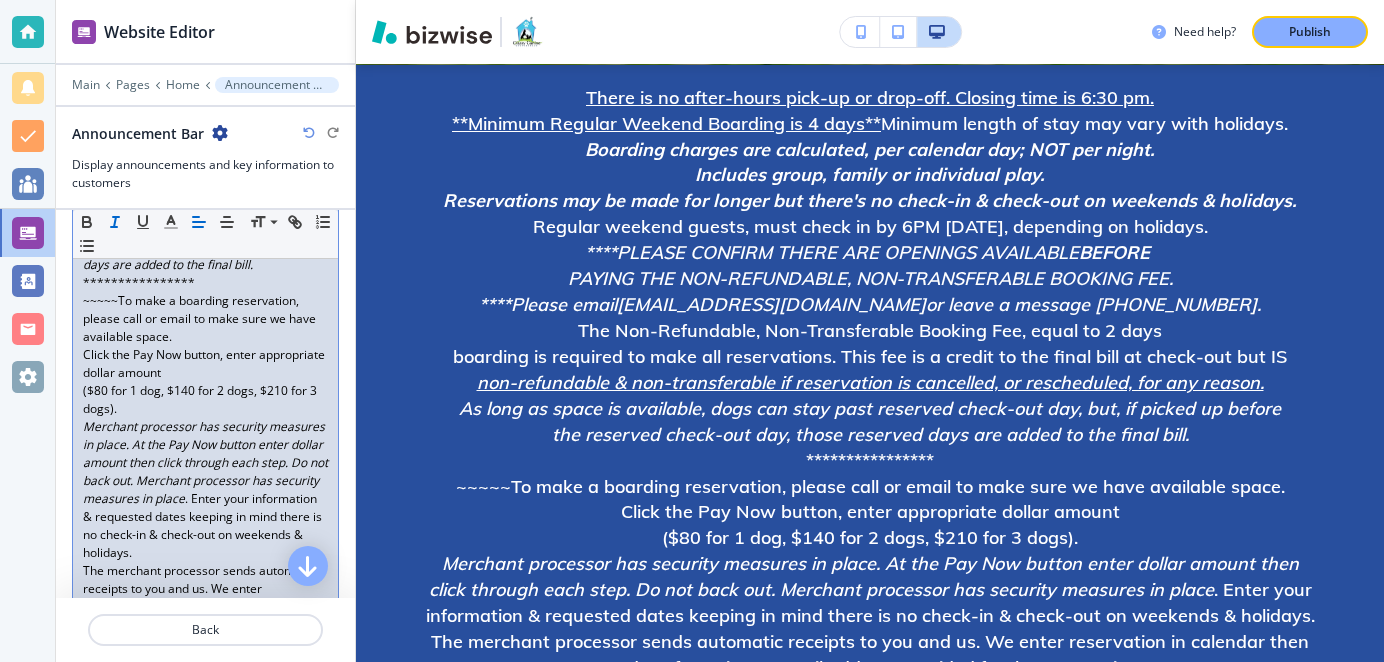 click on "Merchant processor has security measures in place. At the Pay Now button enter dollar amount then click through each step. Do not back out. Merchant processor has security measures in place . Enter your information & requested dates keeping in mind there is no check-in & check-out on weekends & holidays." at bounding box center [205, 490] 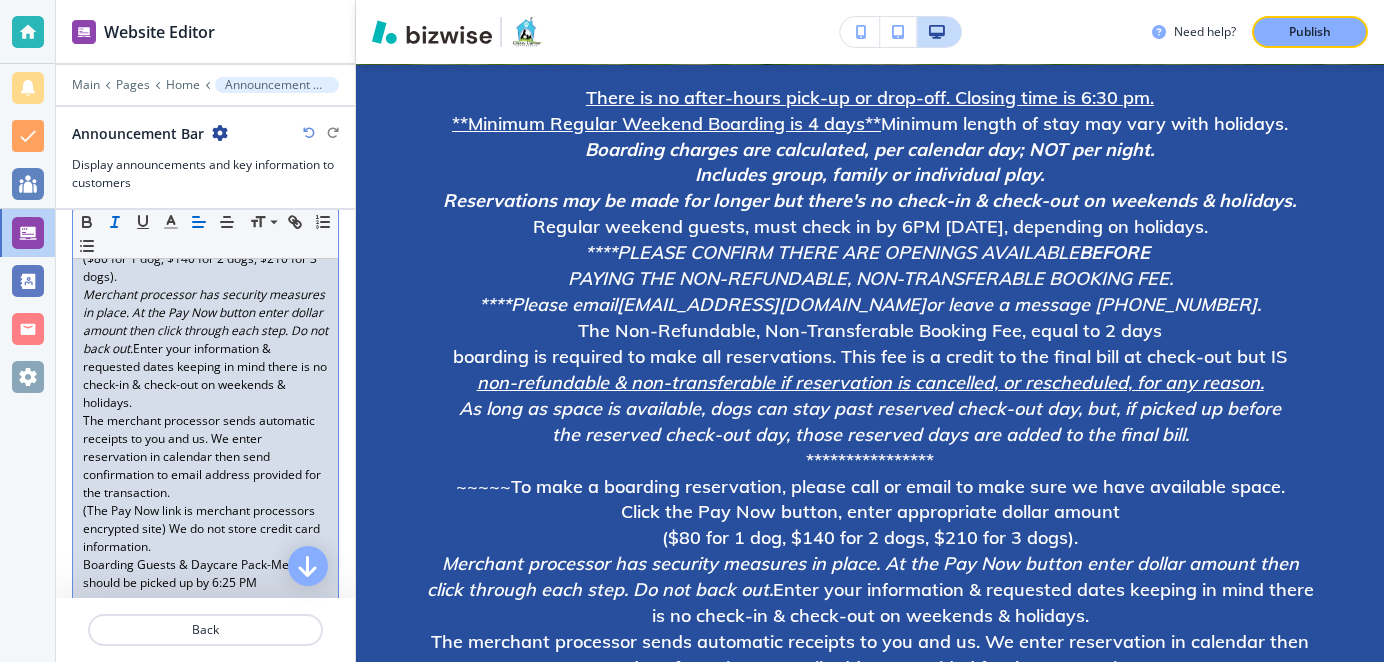 scroll, scrollTop: 794, scrollLeft: 0, axis: vertical 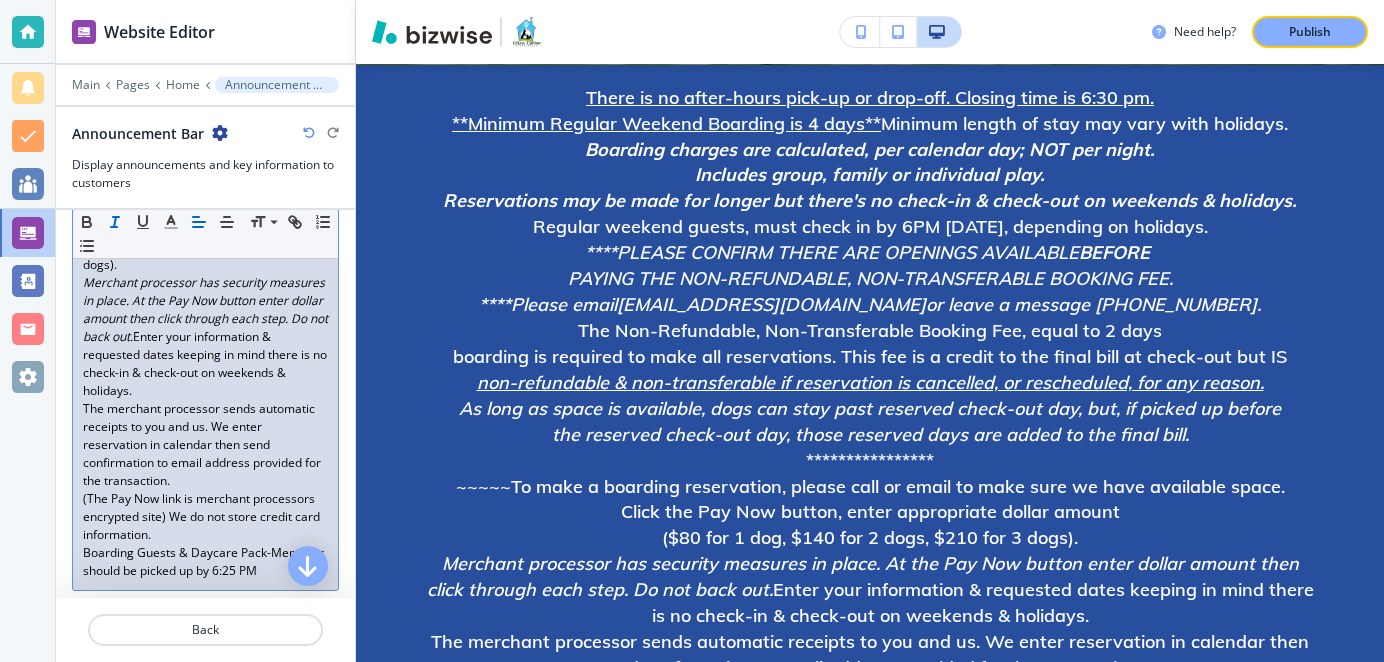 click on "The merchant processor sends automatic receipts to you and us. We enter reservation in calendar then send confirmation to email address provided for the transaction." at bounding box center (205, 445) 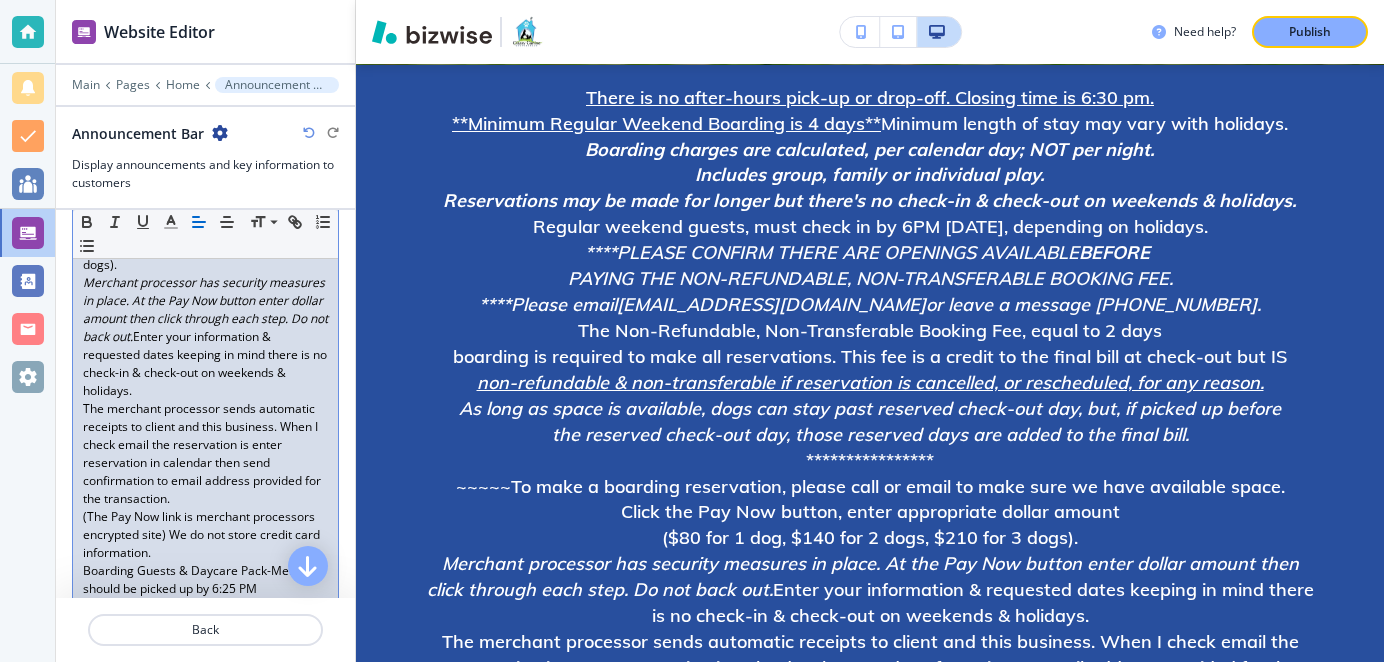 click on "The merchant processor sends automatic receipts to client and this business. When I check email the reservation is enter reservation in calendar then send confirmation to email address provided for the transaction." at bounding box center (205, 454) 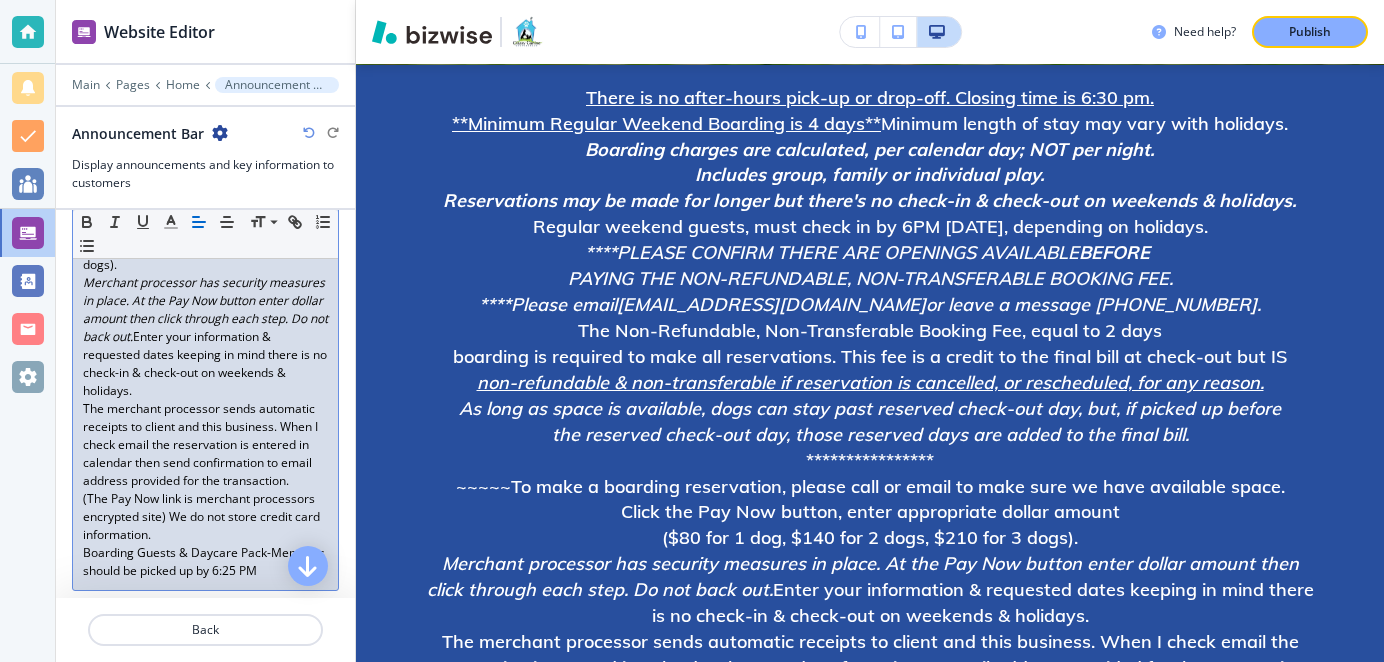 click on "The merchant processor sends automatic receipts to client and this business. When I check email the reservation is entered in calendar then send confirmation to email address provided for the transaction." at bounding box center [205, 445] 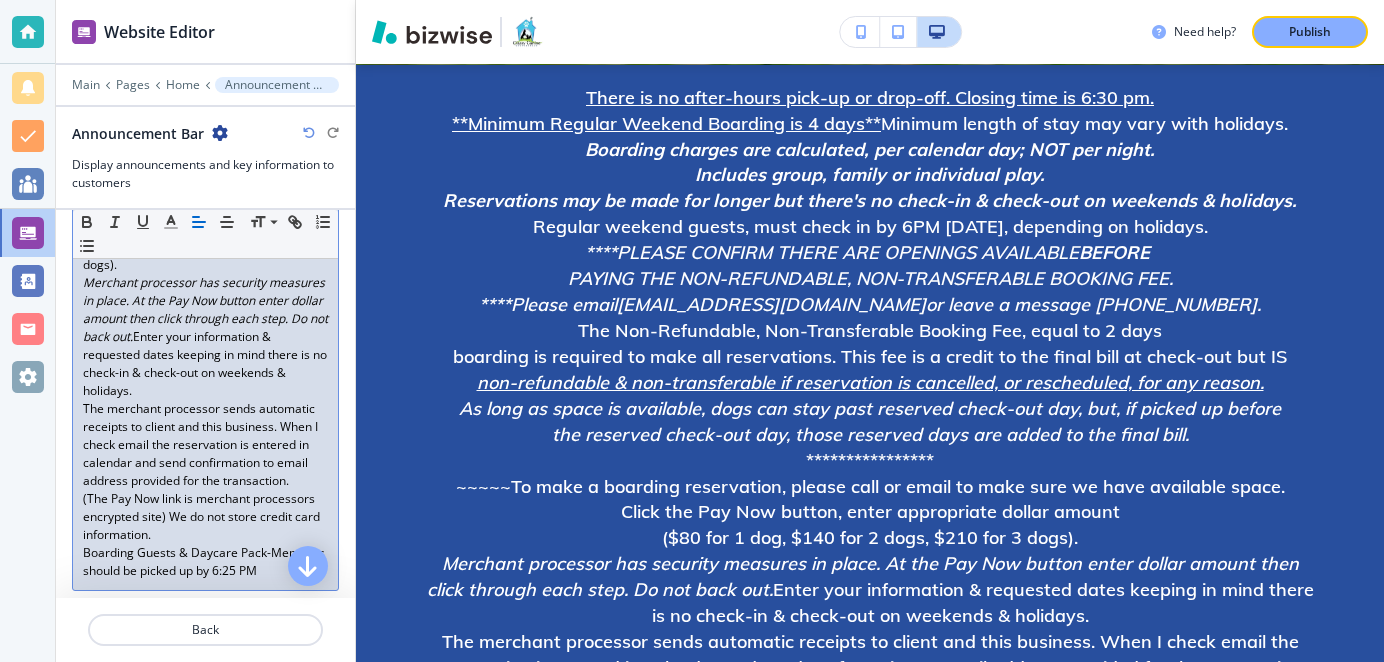 click on "The merchant processor sends automatic receipts to client and this business. When I check email the reservation is entered in calendar and send confirmation to email address provided for the transaction." at bounding box center [205, 445] 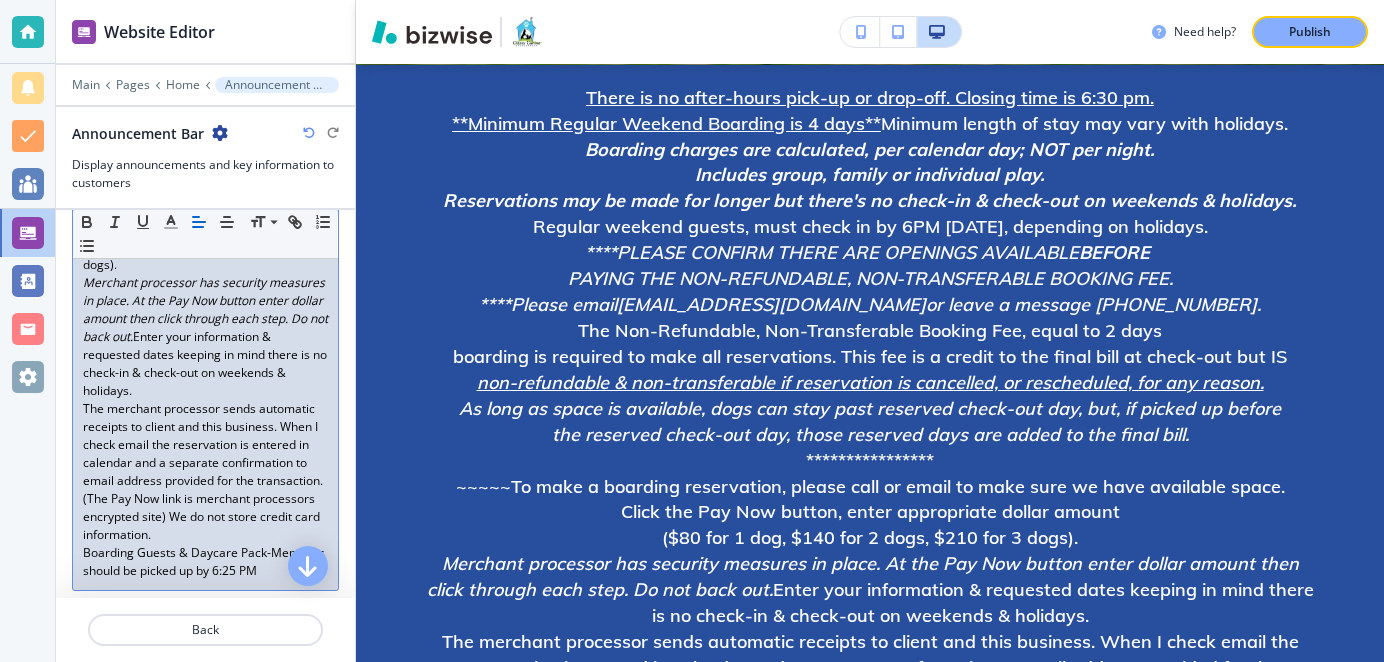 click on "The merchant processor sends automatic receipts to client and this business. When I check email the reservation is entered in calendar and a separate confirmation to email address provided for the transaction." at bounding box center [205, 445] 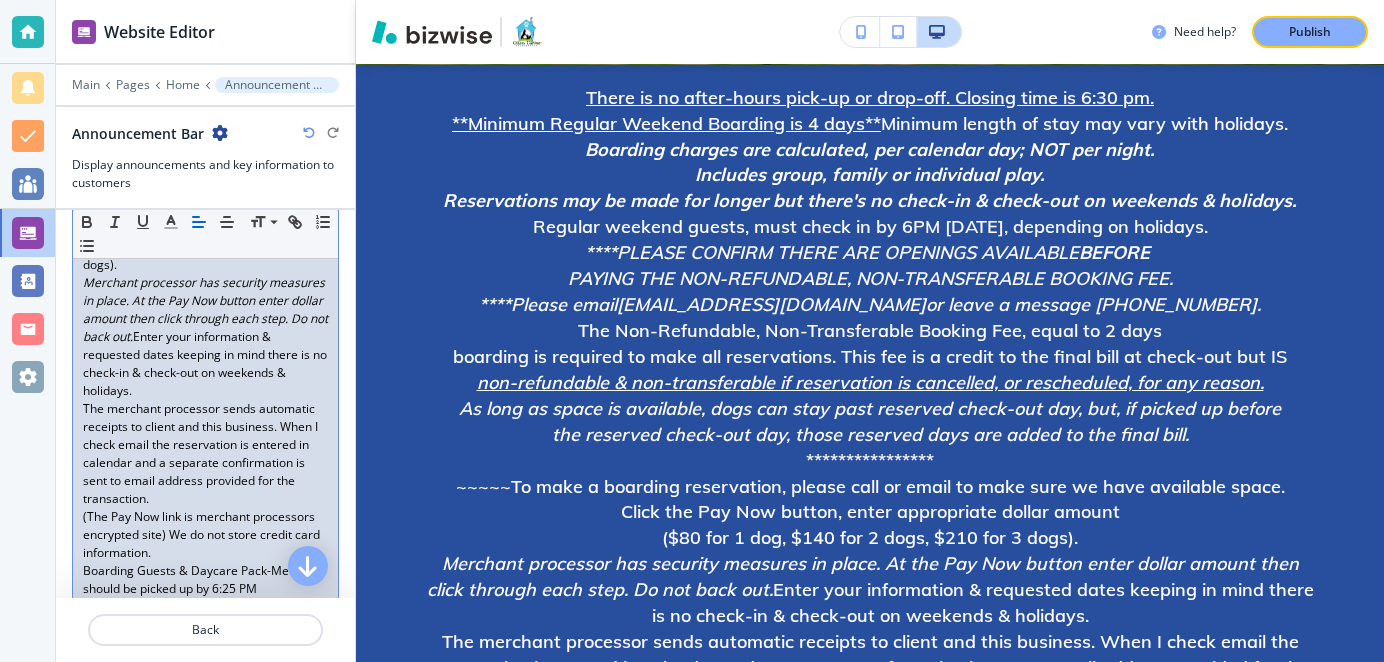 click on "The merchant processor sends automatic receipts to client and this business. When I check email the reservation is entered in calendar and a separate confirmation is sent to email address provided for the transaction." at bounding box center [205, 454] 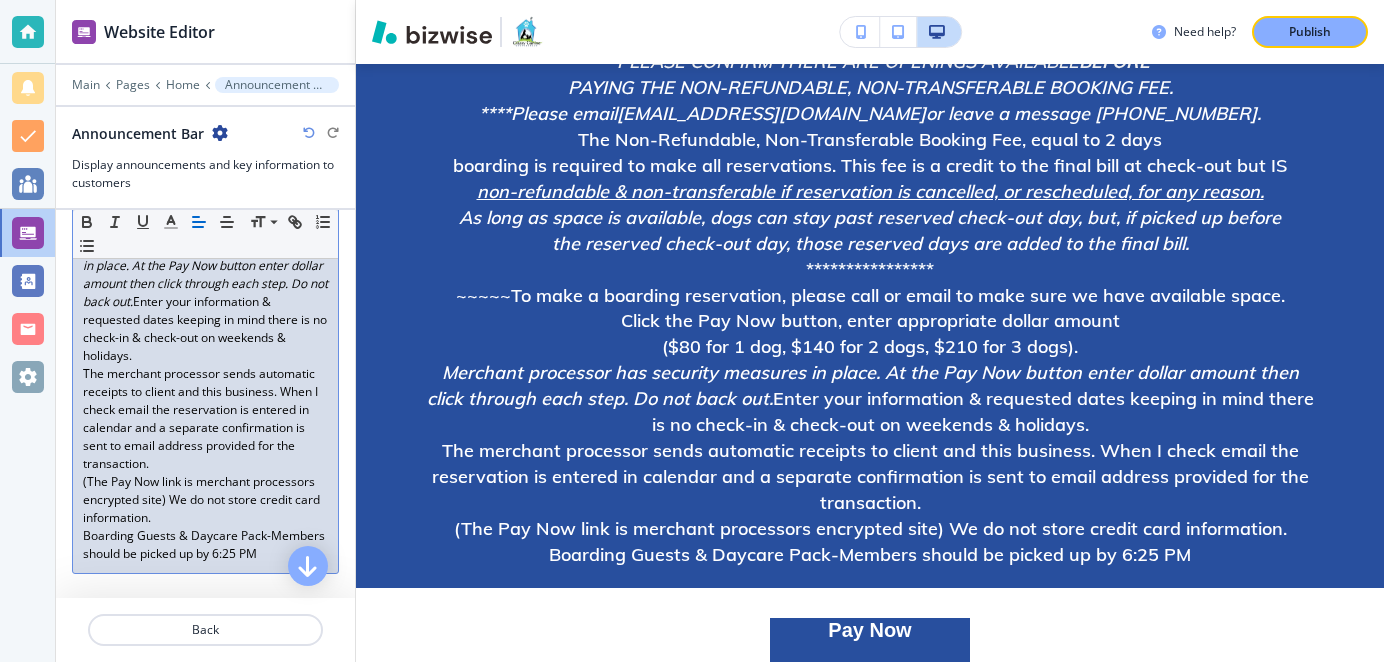 scroll, scrollTop: 889, scrollLeft: 0, axis: vertical 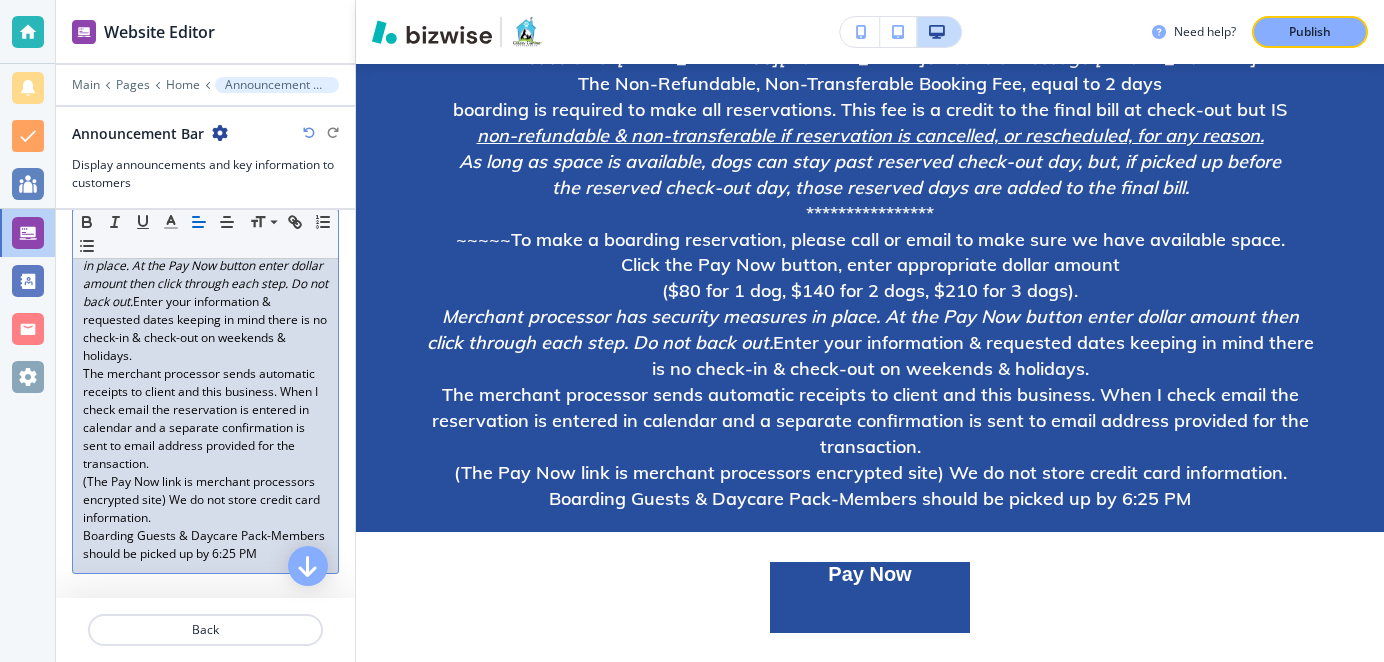 click on "(The Pay Now link is merchant processors encrypted site) We do not store credit card information." at bounding box center [205, 500] 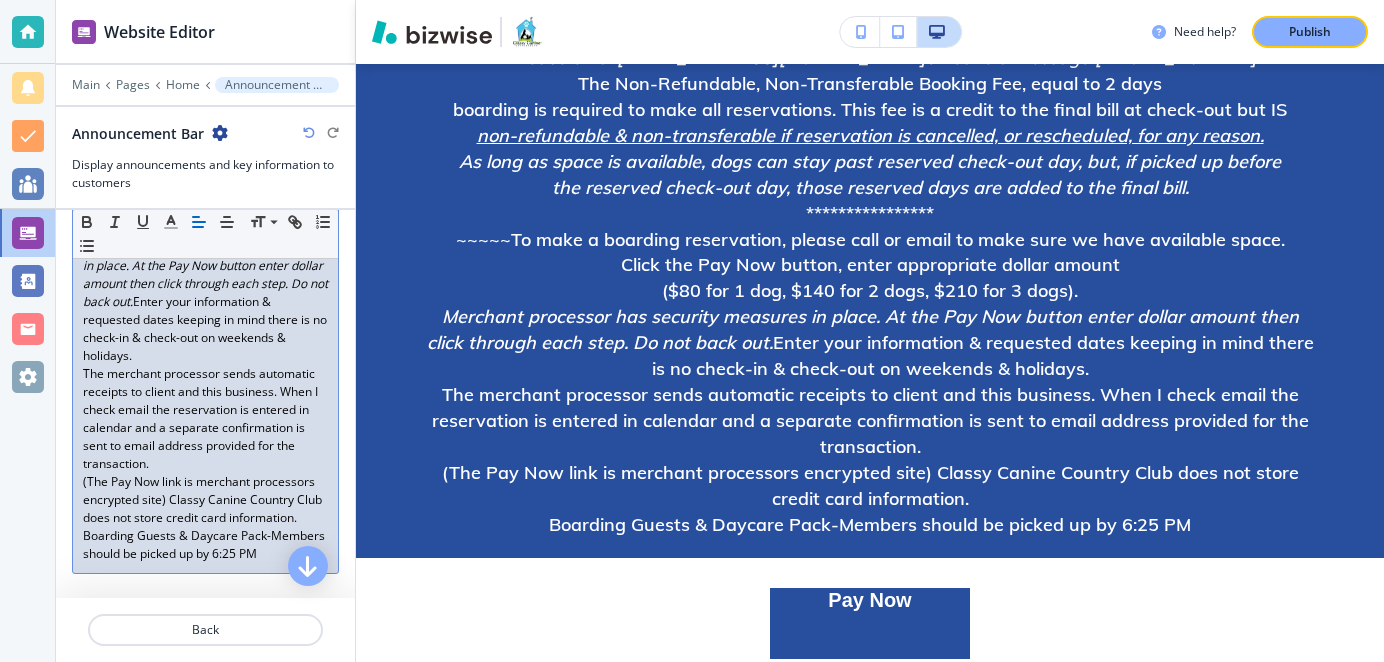 click on "(The Pay Now link is merchant processors encrypted site) Classy Canine Country Club does not store credit card information." at bounding box center (205, 500) 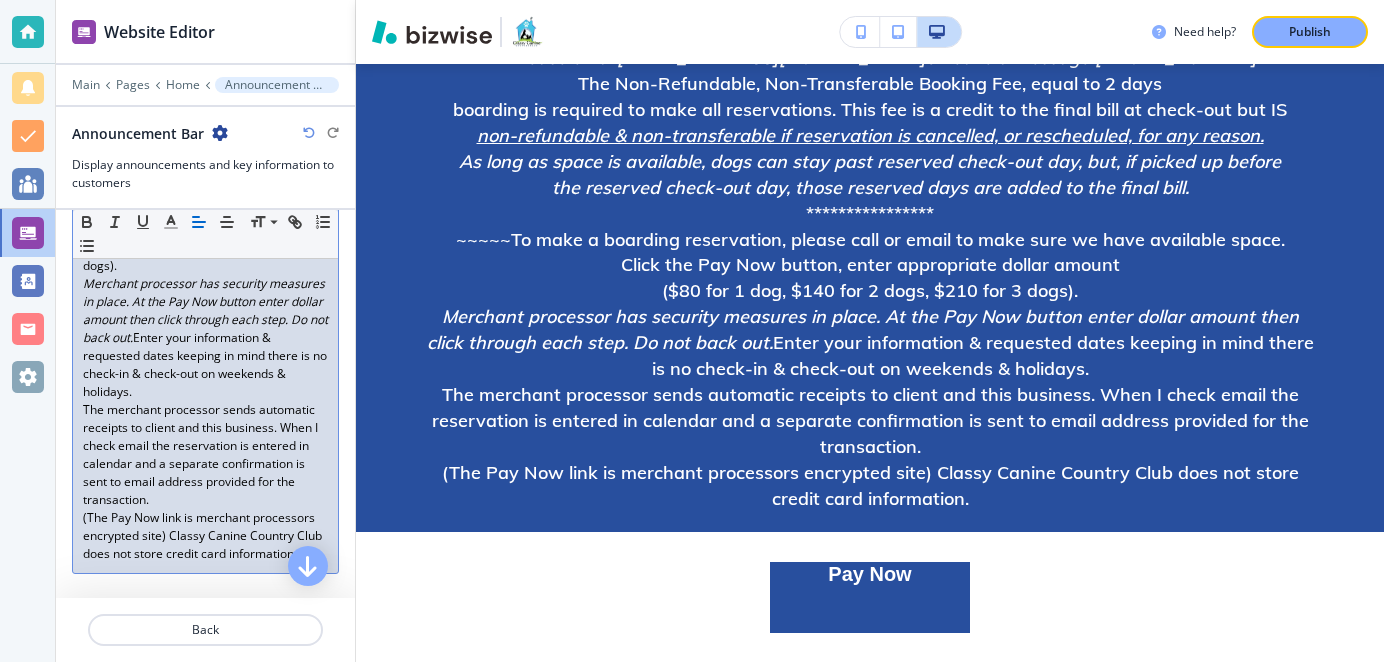 scroll, scrollTop: 808, scrollLeft: 0, axis: vertical 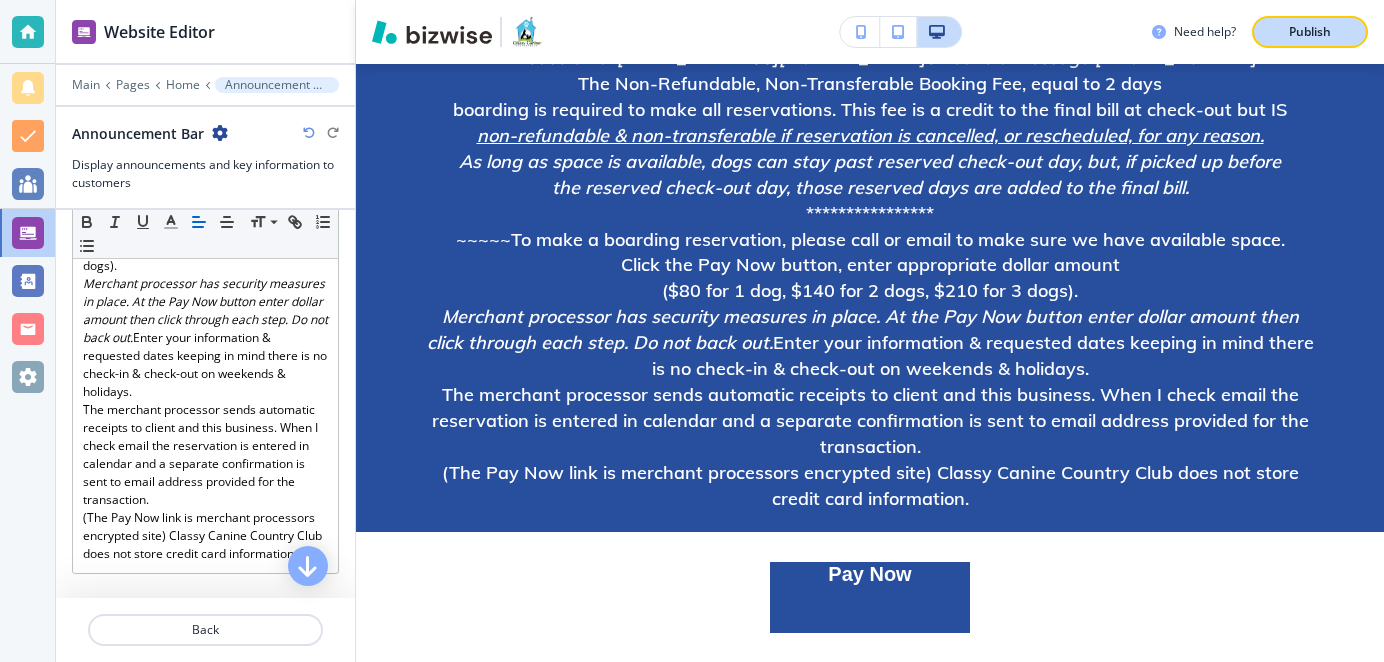 click on "Publish" at bounding box center [1310, 32] 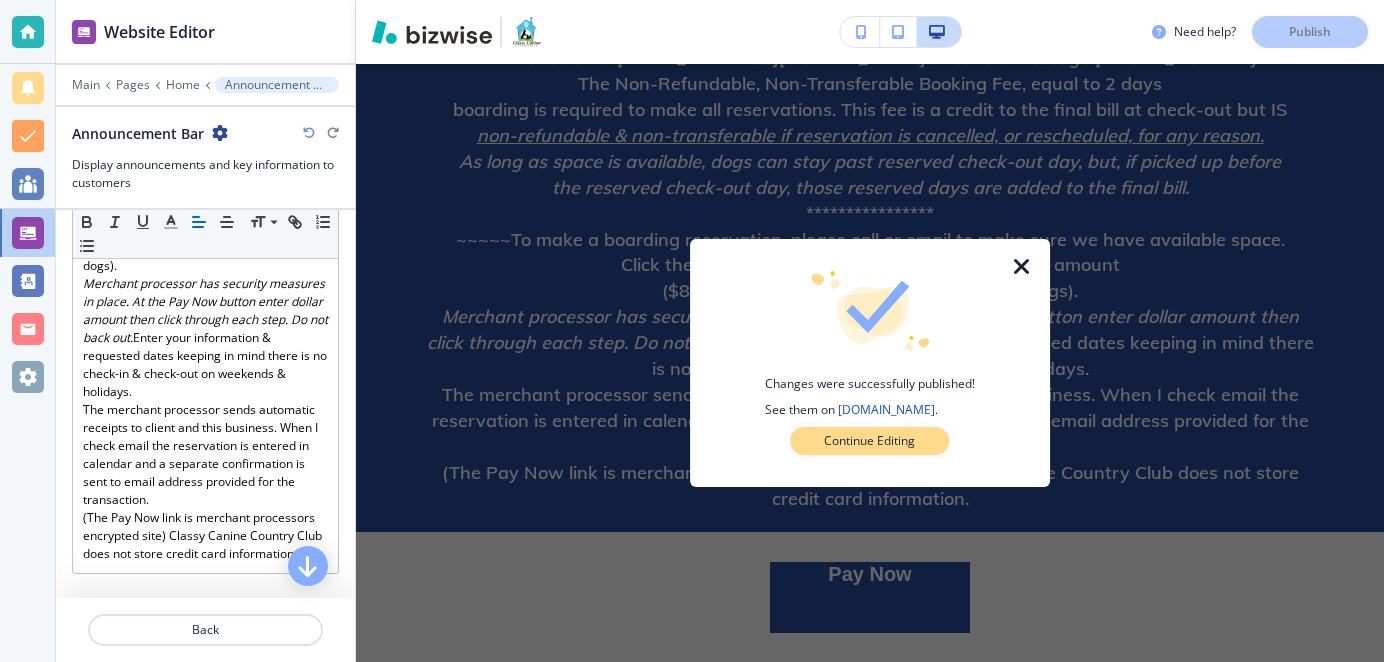 click on "Continue Editing" at bounding box center (869, 441) 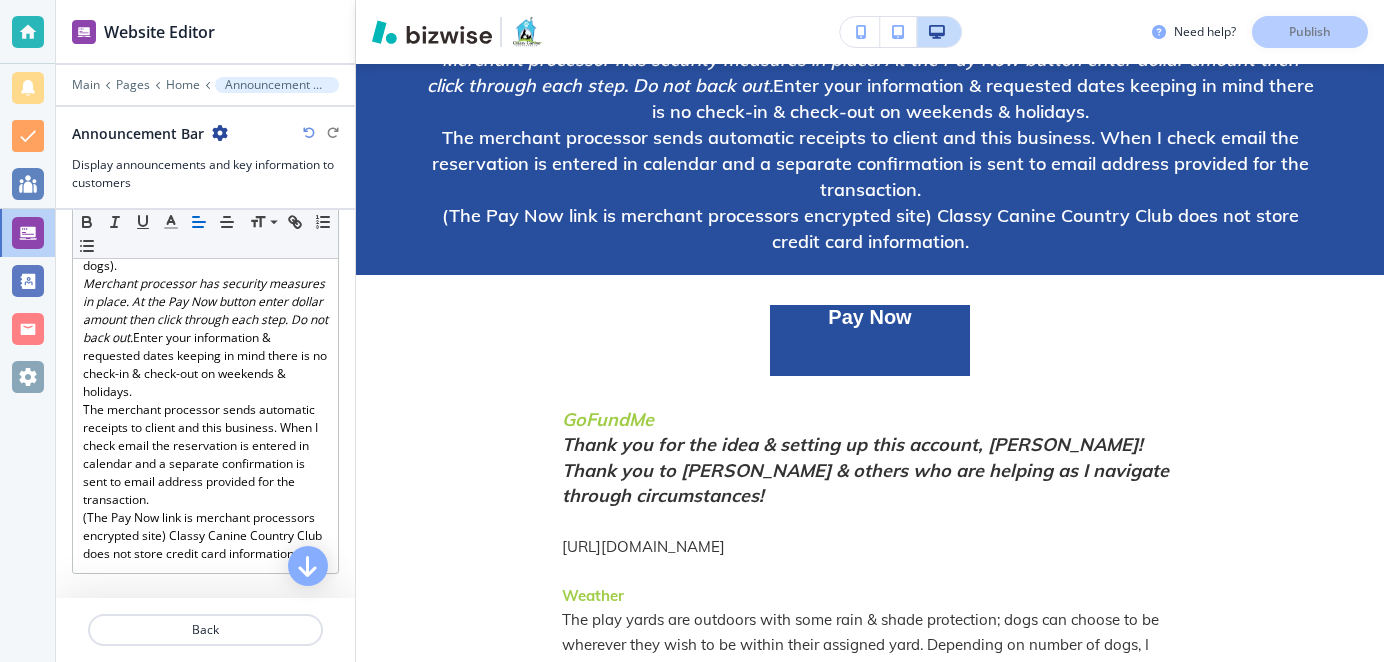scroll, scrollTop: 1213, scrollLeft: 0, axis: vertical 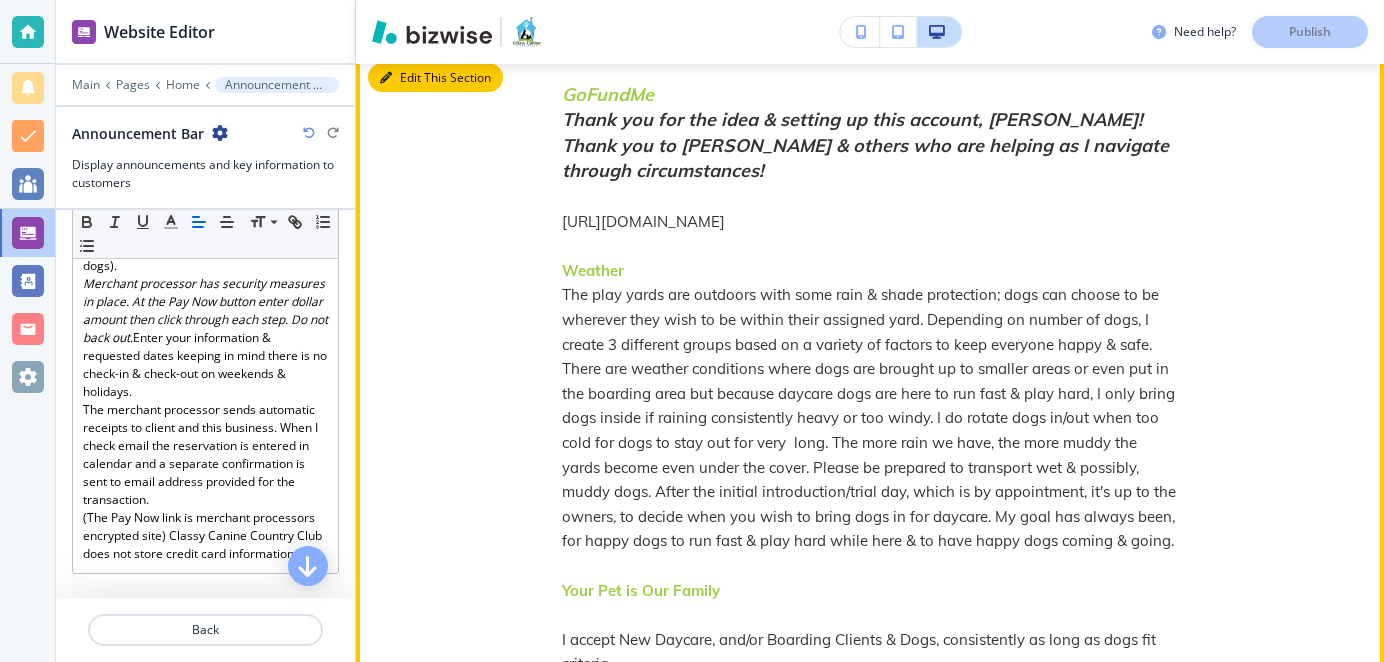 click on "Edit This Section" at bounding box center [435, 78] 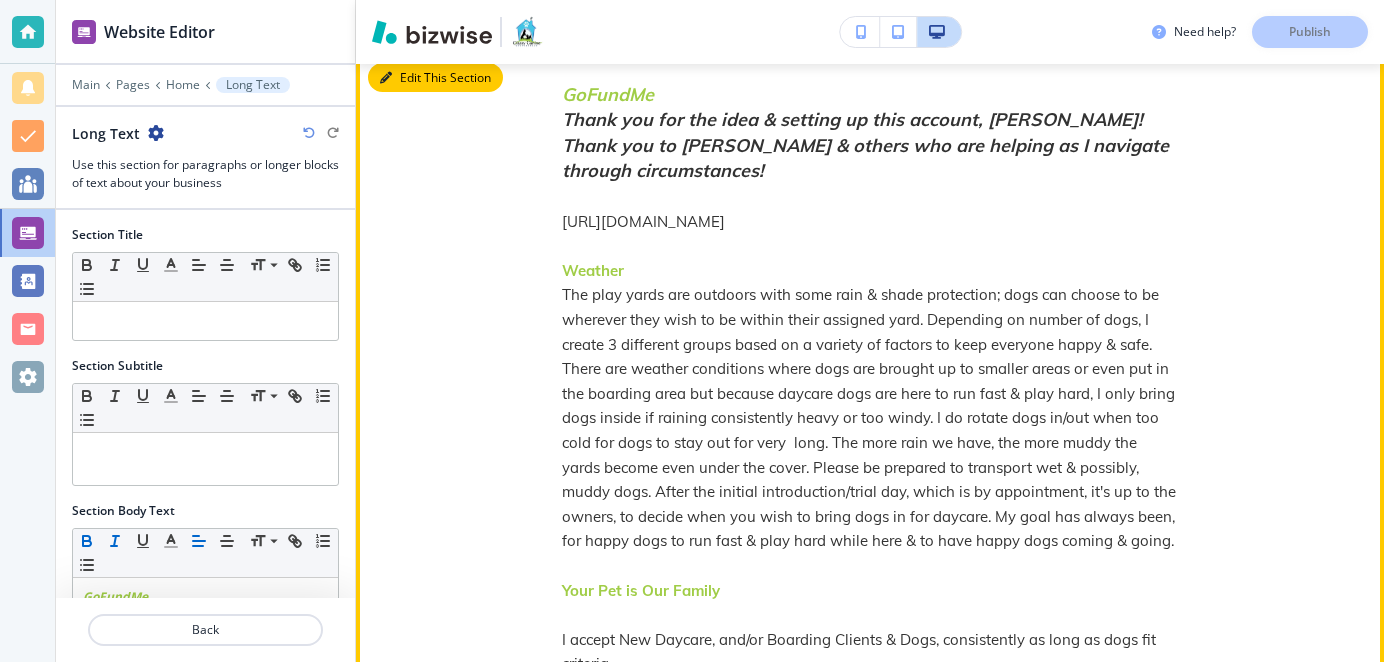 scroll, scrollTop: 1457, scrollLeft: 0, axis: vertical 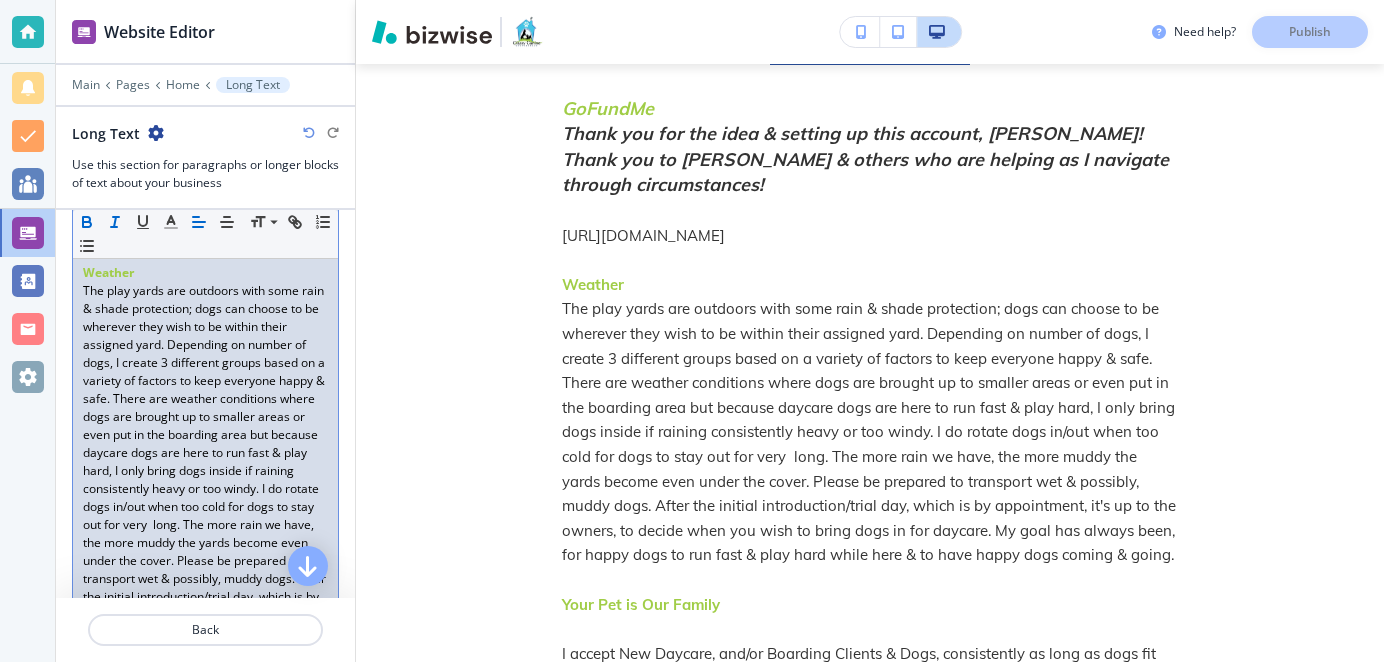 click on "The play yards are outdoors with some rain & shade protection; dogs can choose to be wherever they wish to be within their assigned yard. Depending on number of dogs, I create 3 different groups based on a variety of factors to keep everyone happy & safe. There are weather conditions where dogs are brought up to smaller areas or even put in the boarding area but because daycare dogs are here to run fast & play hard, I only bring dogs inside if raining consistently heavy or too windy. I do rotate dogs in/out when too cold for dogs to stay out for very  long. The more rain we have, the more muddy the yards become even under the cover. Please be prepared to transport wet & possibly, muddy dogs. After the initial introduction/trial day, which is by appointment, it's up to the owners, to decide when you wish to bring dogs in for daycare. My goal has always been, for happy dogs to run fast & play hard while here & to have happy dogs coming & going." at bounding box center [205, 489] 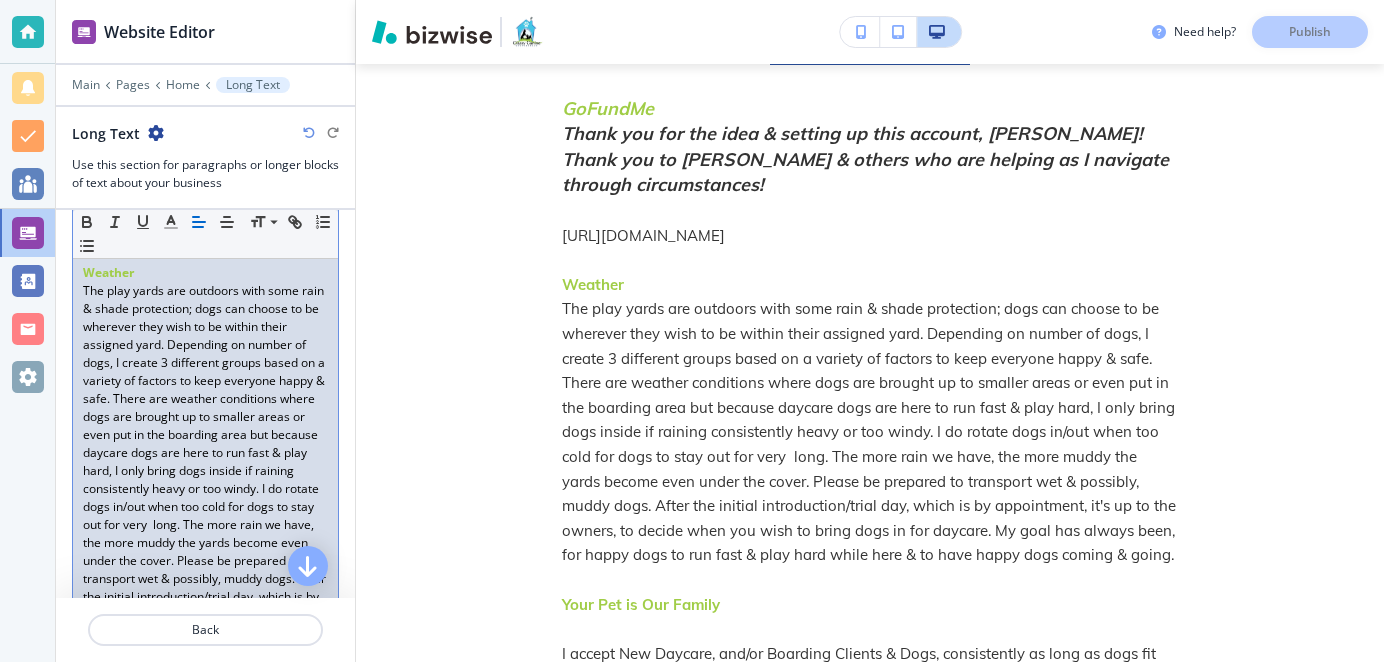 type 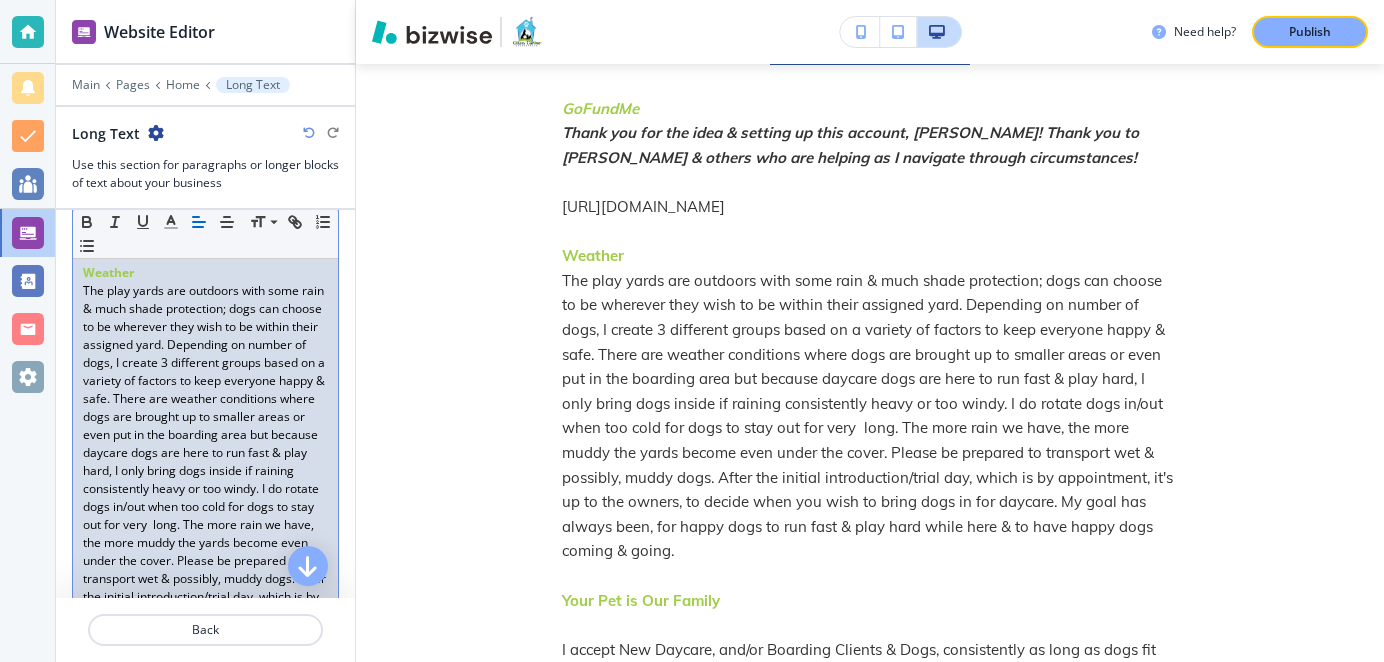 click on "The play yards are outdoors with some rain & much shade protection; dogs can choose to be wherever they wish to be within their assigned yard. Depending on number of dogs, I create 3 different groups based on a variety of factors to keep everyone happy & safe. There are weather conditions where dogs are brought up to smaller areas or even put in the boarding area but because daycare dogs are here to run fast & play hard, I only bring dogs inside if raining consistently heavy or too windy. I do rotate dogs in/out when too cold for dogs to stay out for very  long. The more rain we have, the more muddy the yards become even under the cover. Please be prepared to transport wet & possibly, muddy dogs. After the initial introduction/trial day, which is by appointment, it's up to the owners, to decide when you wish to bring dogs in for daycare. My goal has always been, for happy dogs to run fast & play hard while here & to have happy dogs coming & going." at bounding box center [205, 489] 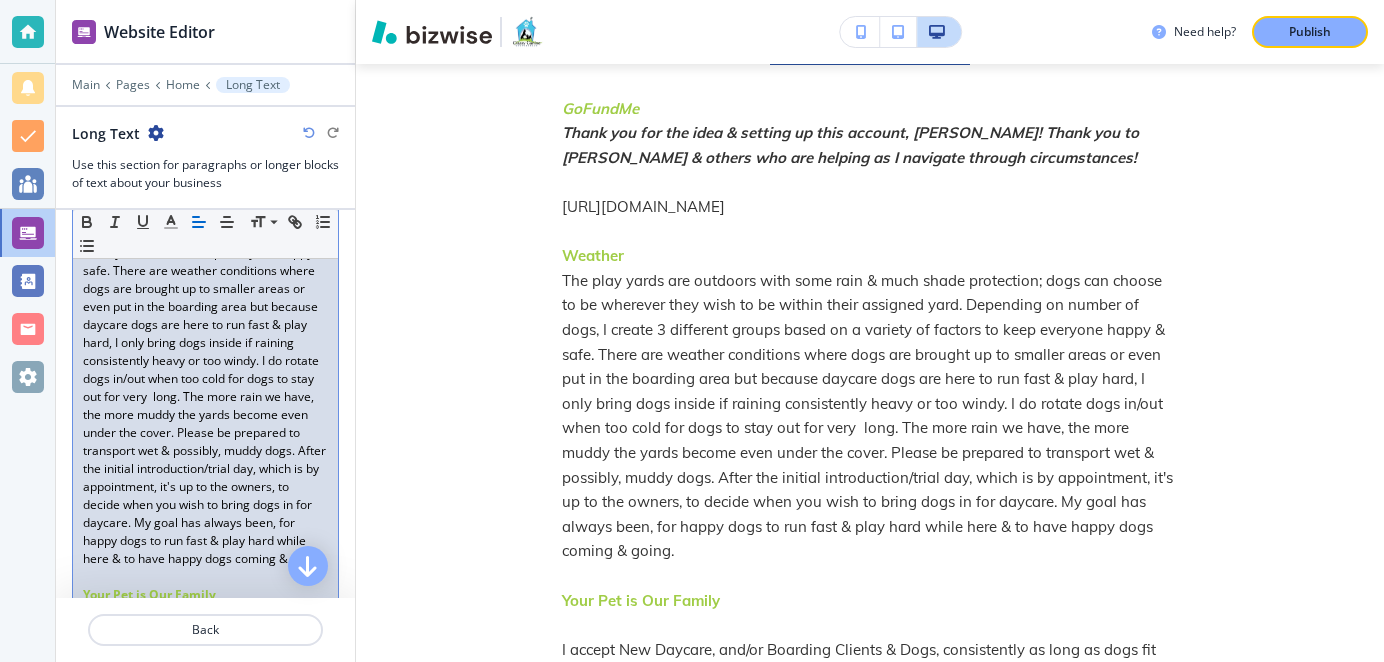 scroll, scrollTop: 635, scrollLeft: 0, axis: vertical 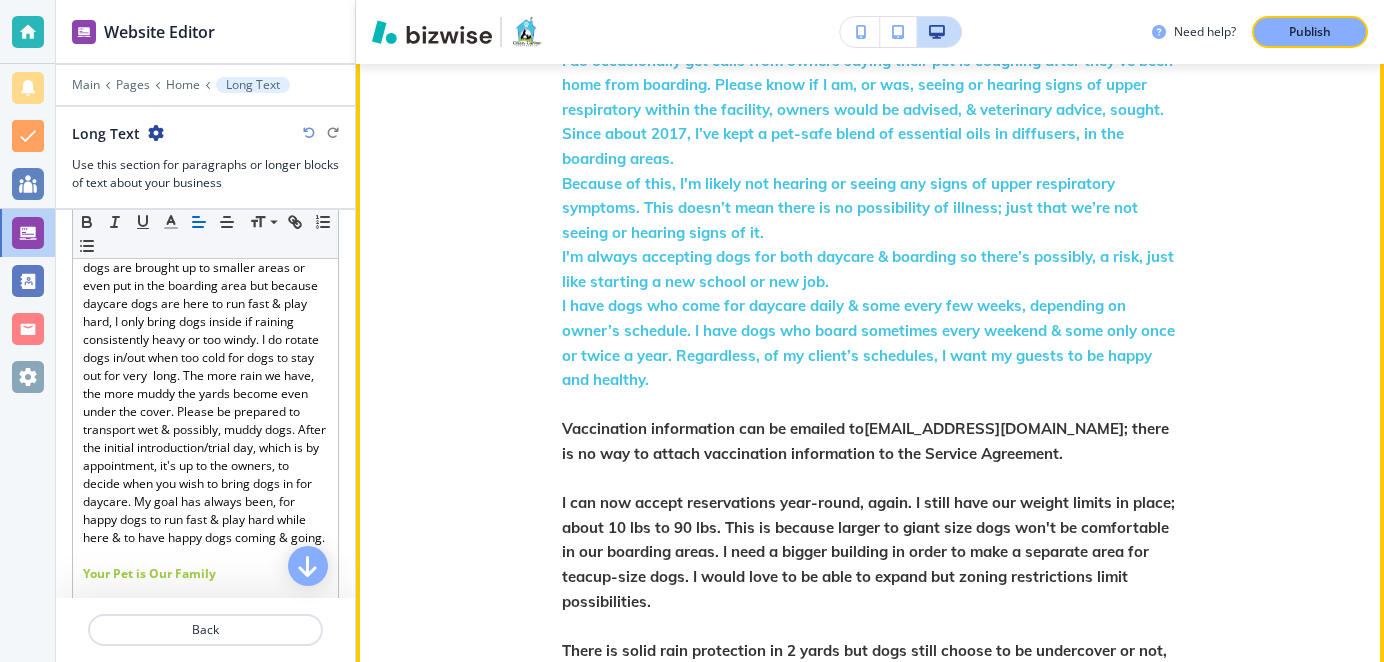 click on "Vaccination information can be emailed to" at bounding box center (713, 428) 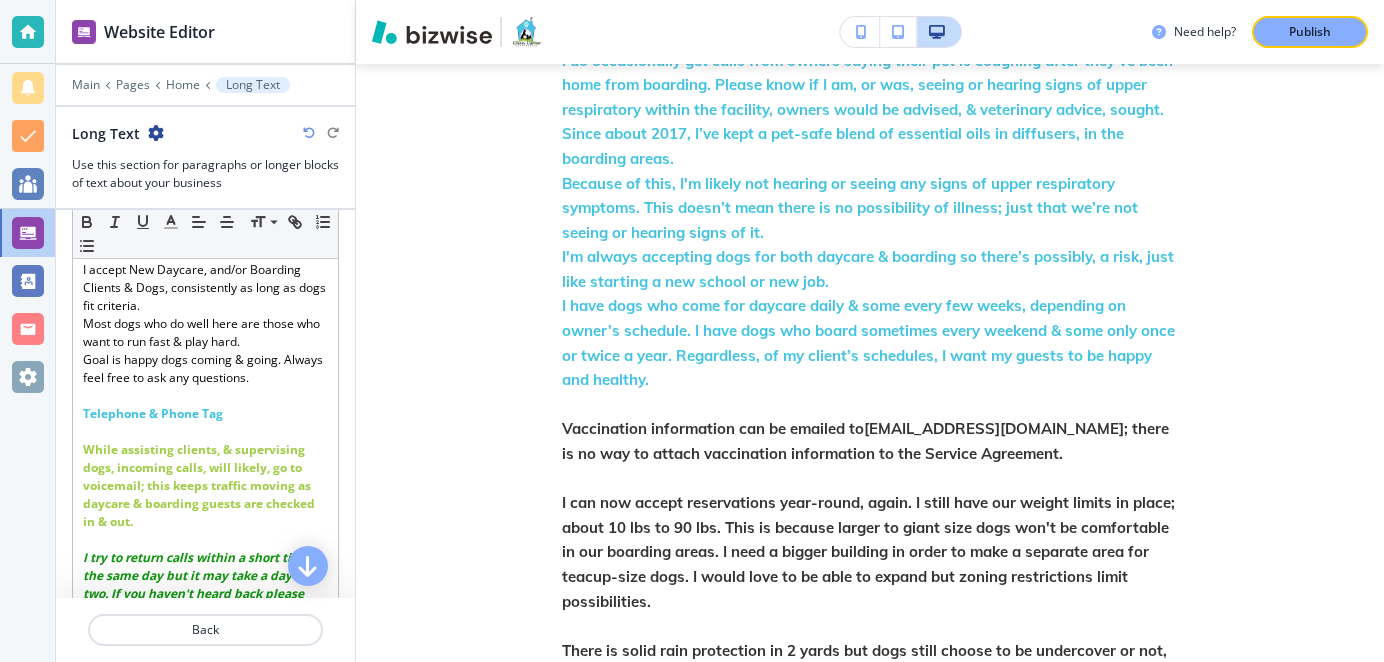 scroll, scrollTop: 1052, scrollLeft: 0, axis: vertical 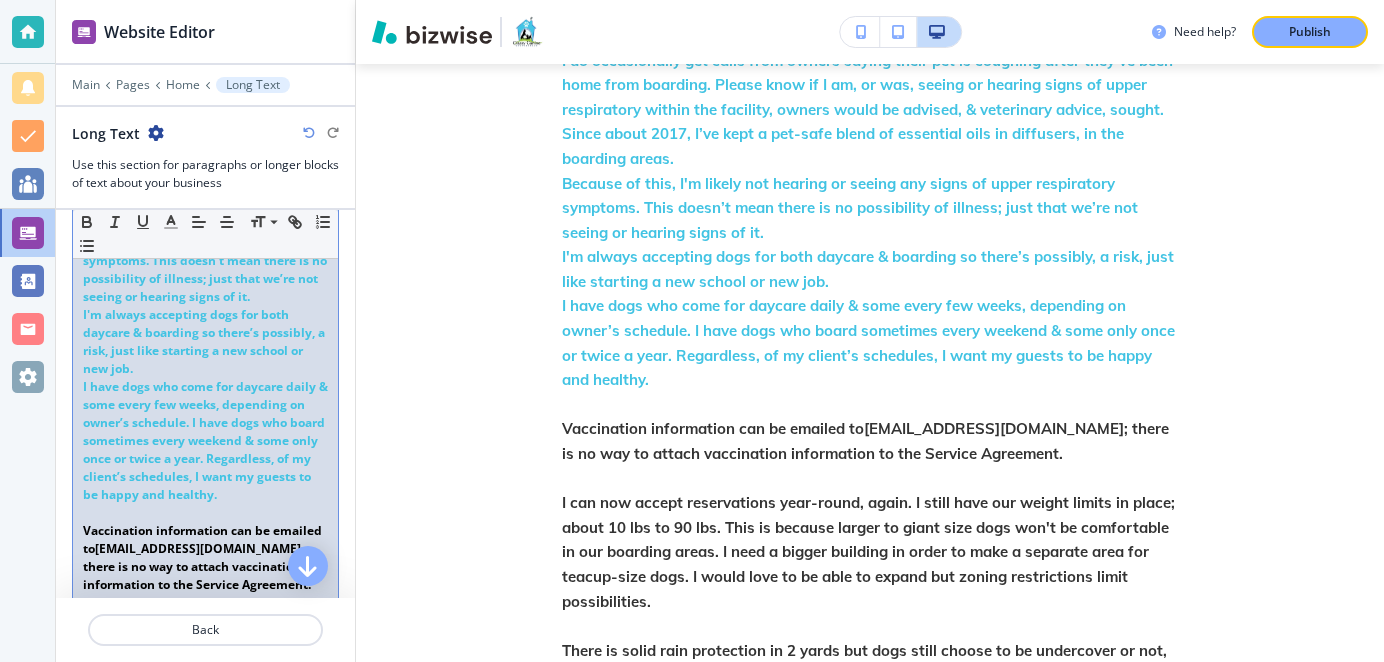 click on "I'm always accepting dogs for both daycare & boarding so there’s possibly, a risk, just like starting a new school or new job." at bounding box center [205, 341] 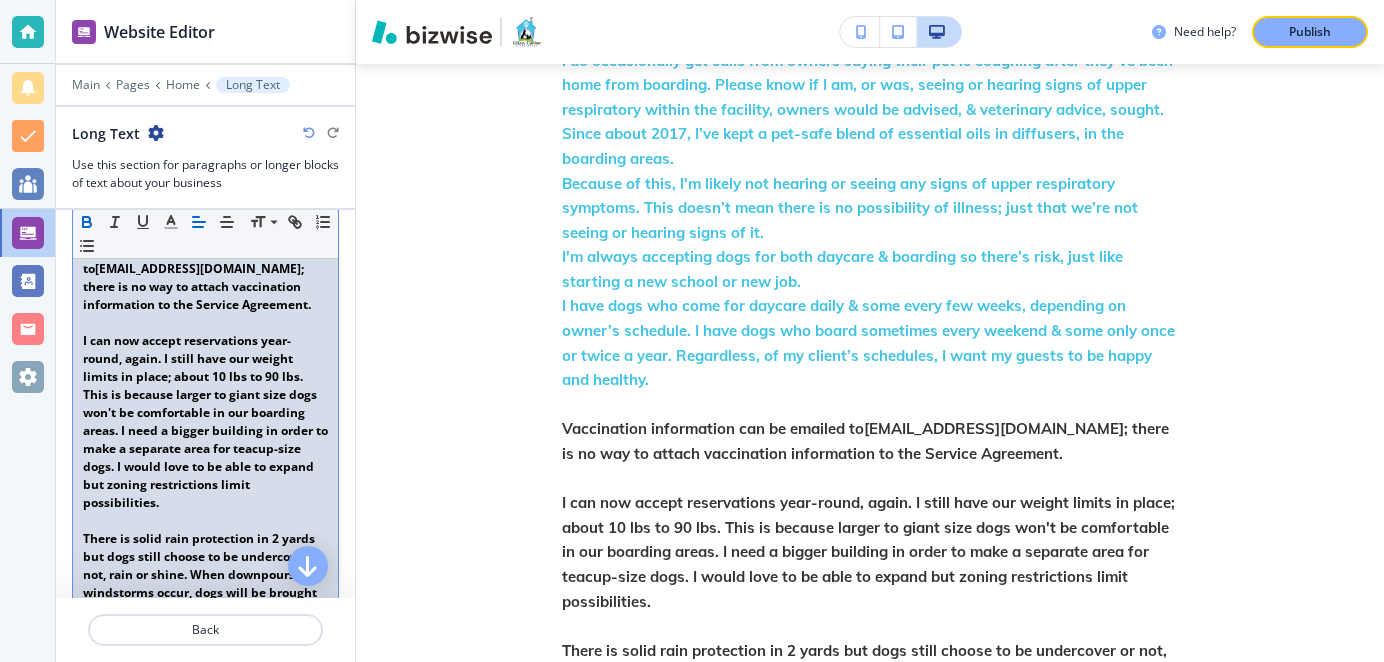 scroll, scrollTop: 2394, scrollLeft: 0, axis: vertical 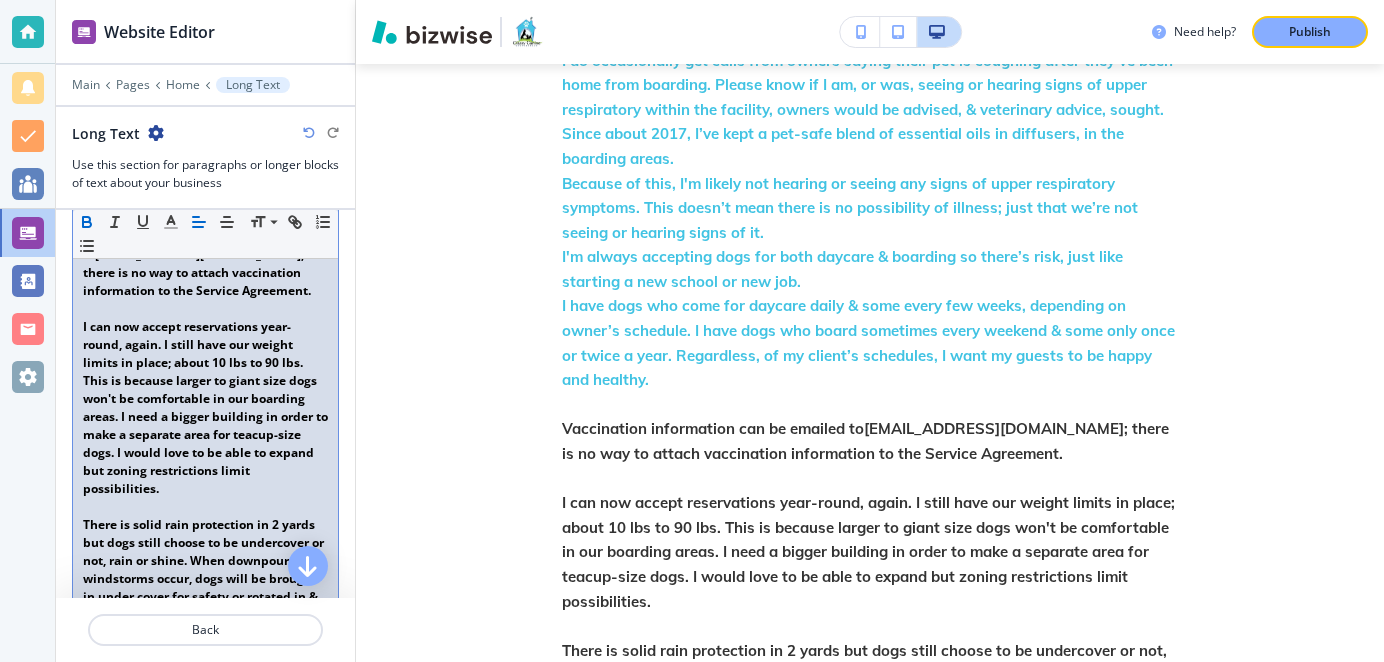 click on "I can now accept reservations year-round, again. I still have our weight limits in place; about 10 lbs to 90 lbs. This is because larger to giant size dogs won't be comfortable in our boarding areas. I need a bigger building in order to make a separate area for teacup-size dogs. I would love to be able to expand but zoning restrictions limit possibilities." at bounding box center [207, 407] 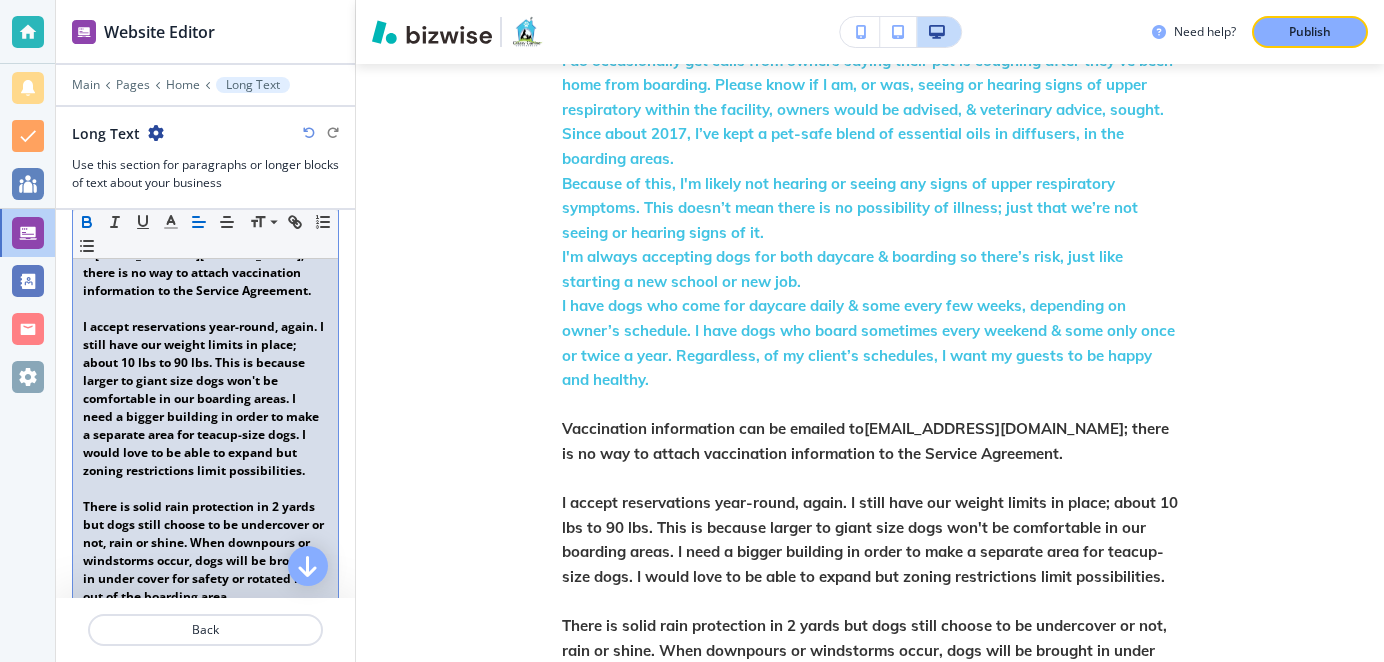 click on "I accept reservations year-round, again. I still have our weight limits in place; about 10 lbs to 90 lbs. This is because larger to giant size dogs won't be comfortable in our boarding areas. I need a bigger building in order to make a separate area for teacup-size dogs. I would love to be able to expand but zoning restrictions limit possibilities." at bounding box center (205, 398) 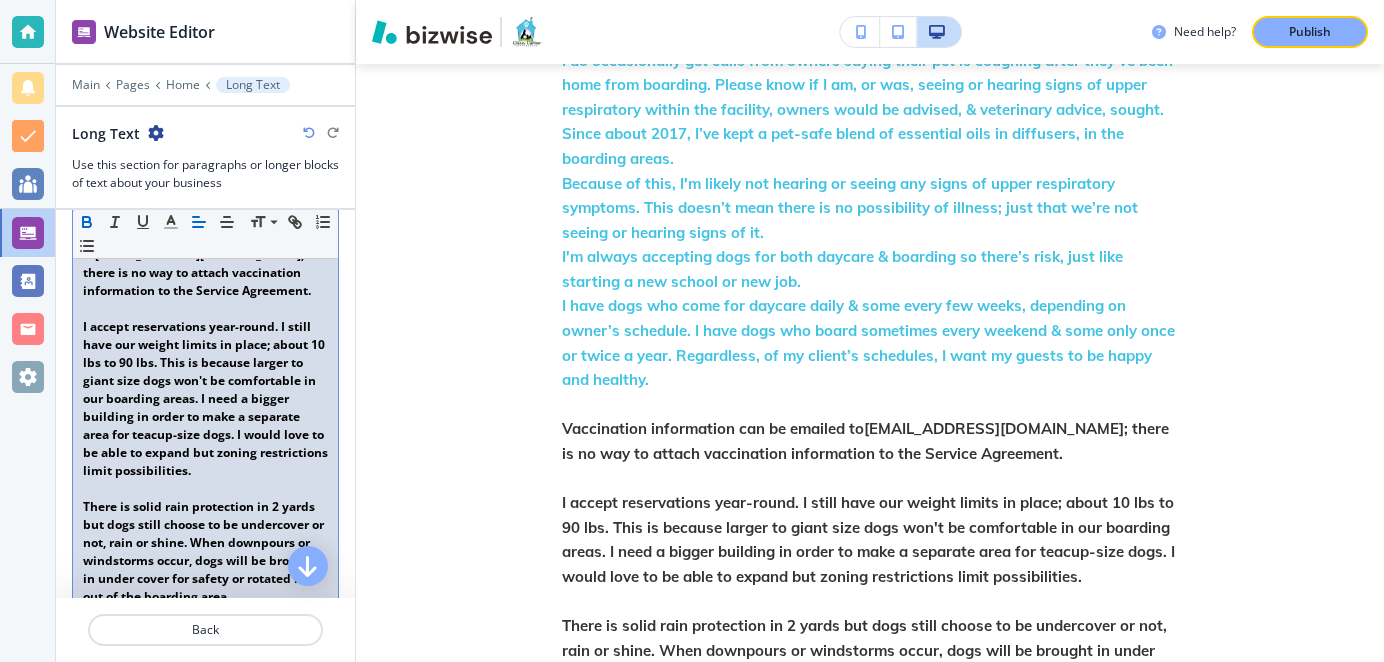 click on "I accept reservations year-round. I still have our weight limits in place; about 10 lbs to 90 lbs. This is because larger to giant size dogs won't be comfortable in our boarding areas. I need a bigger building in order to make a separate area for teacup-size dogs. I would love to be able to expand but zoning restrictions limit possibilities." at bounding box center (207, 398) 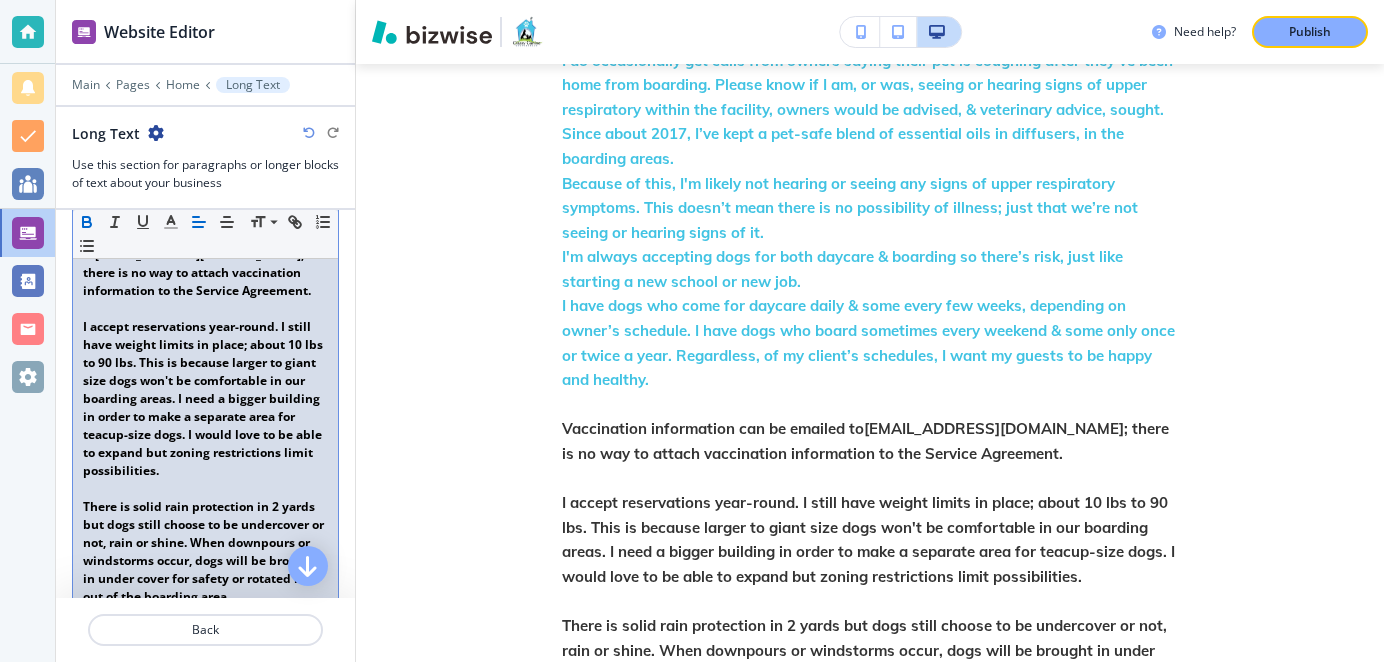 click on "I accept reservations year-round. I still have weight limits in place; about 10 lbs to 90 lbs. This is because larger to giant size dogs won't be comfortable in our boarding areas. I need a bigger building in order to make a separate area for teacup-size dogs. I would love to be able to expand but zoning restrictions limit possibilities." at bounding box center (204, 398) 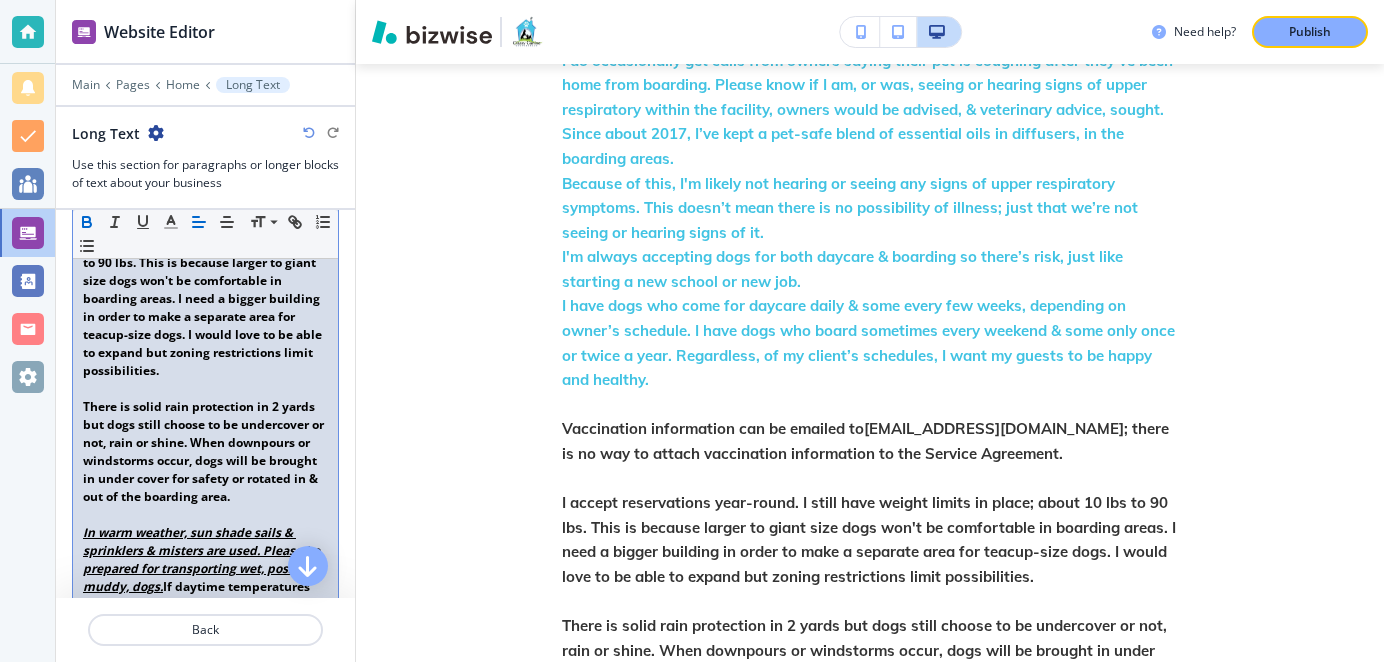scroll, scrollTop: 2501, scrollLeft: 0, axis: vertical 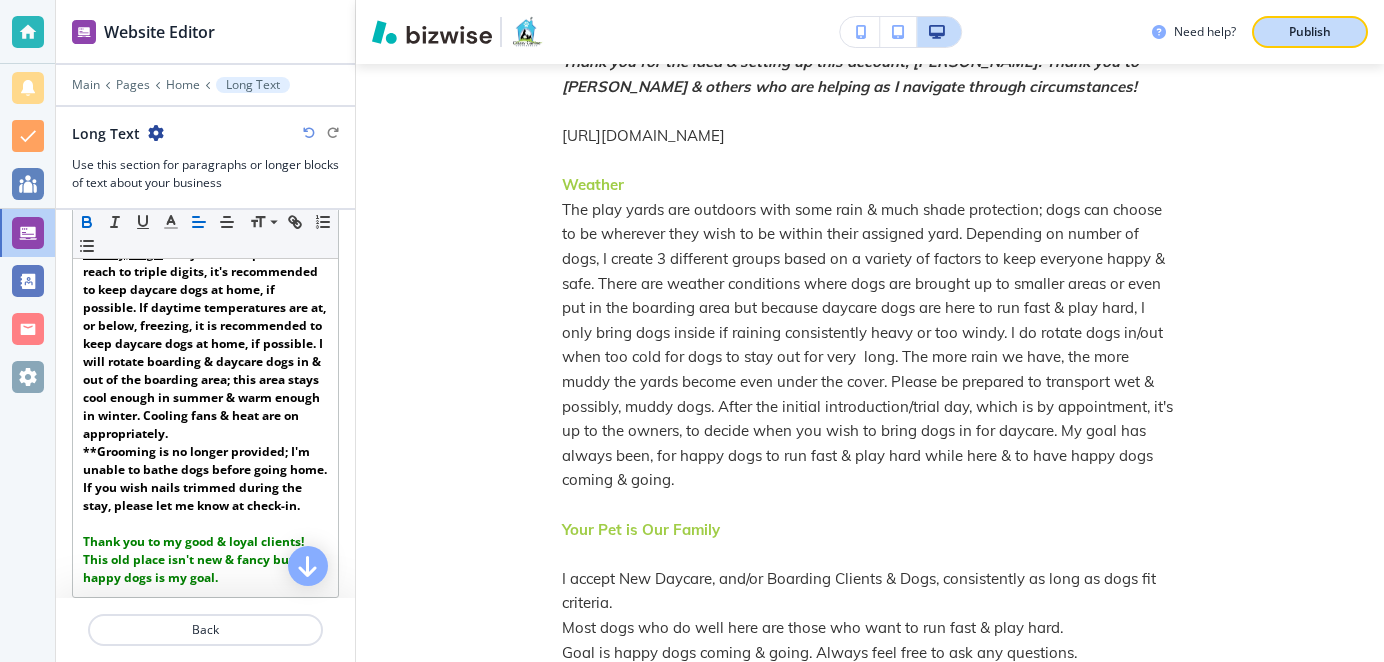click on "Publish" at bounding box center (1310, 32) 